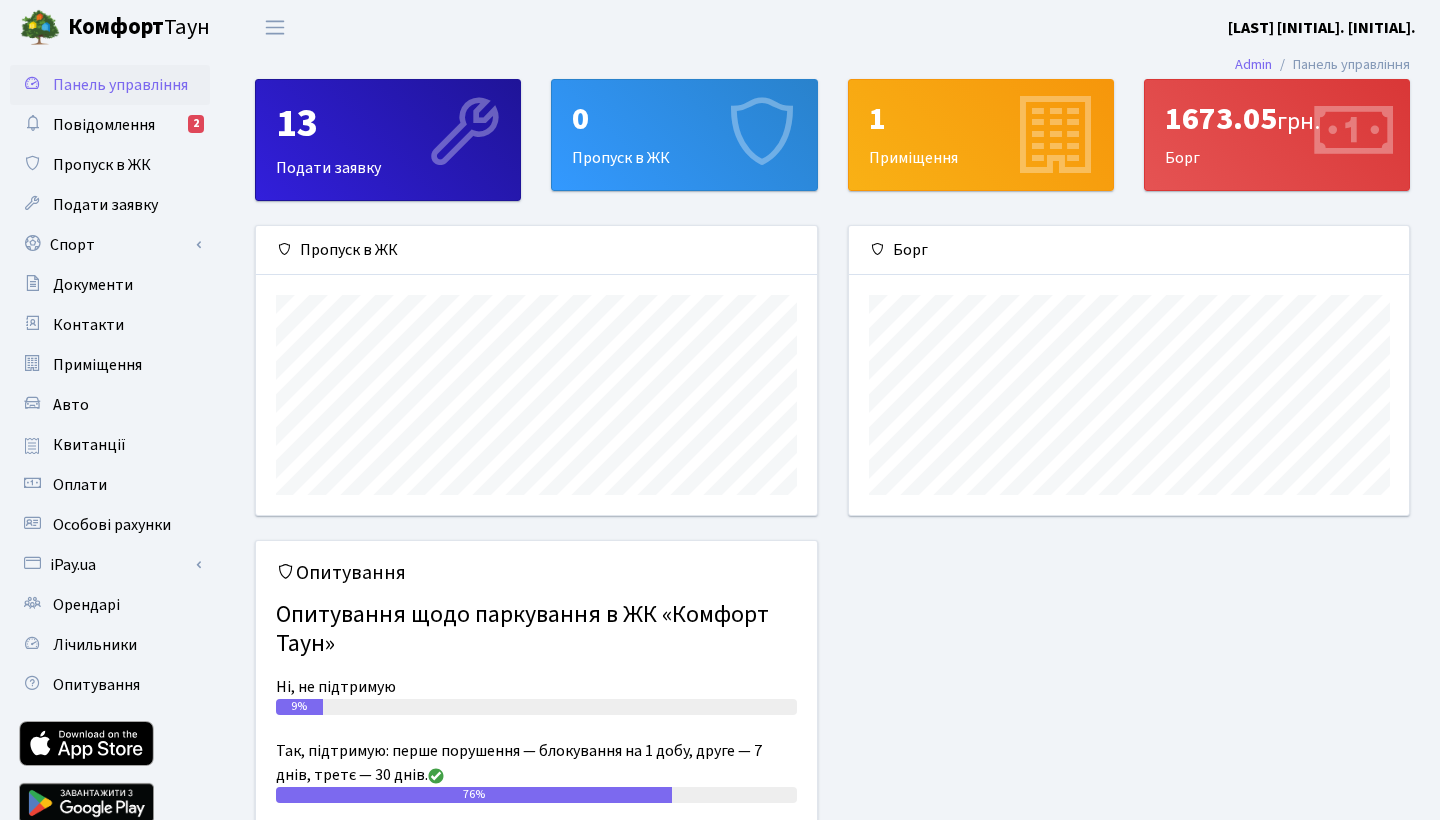 scroll, scrollTop: 0, scrollLeft: 0, axis: both 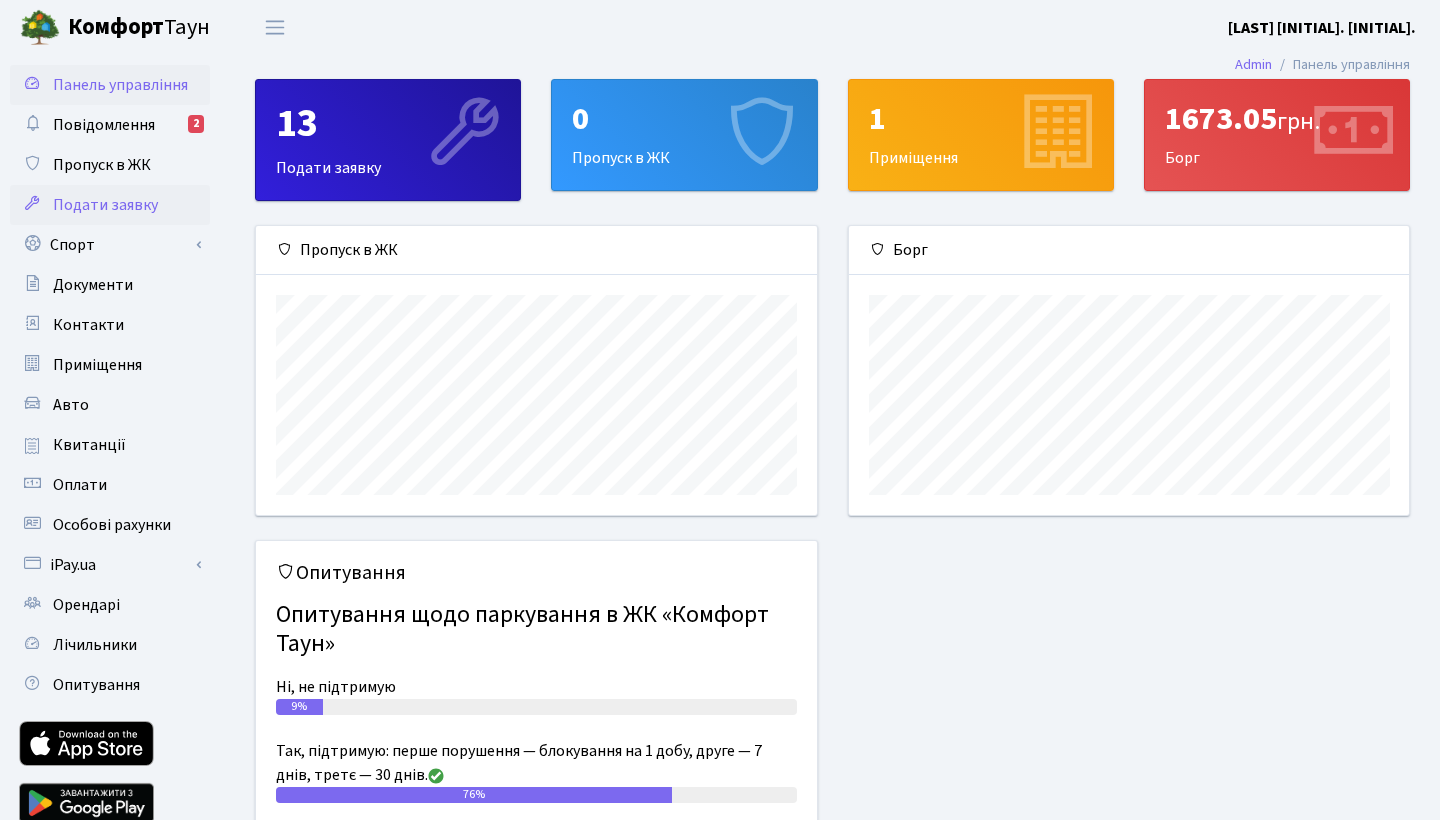 click on "Подати заявку" at bounding box center (105, 205) 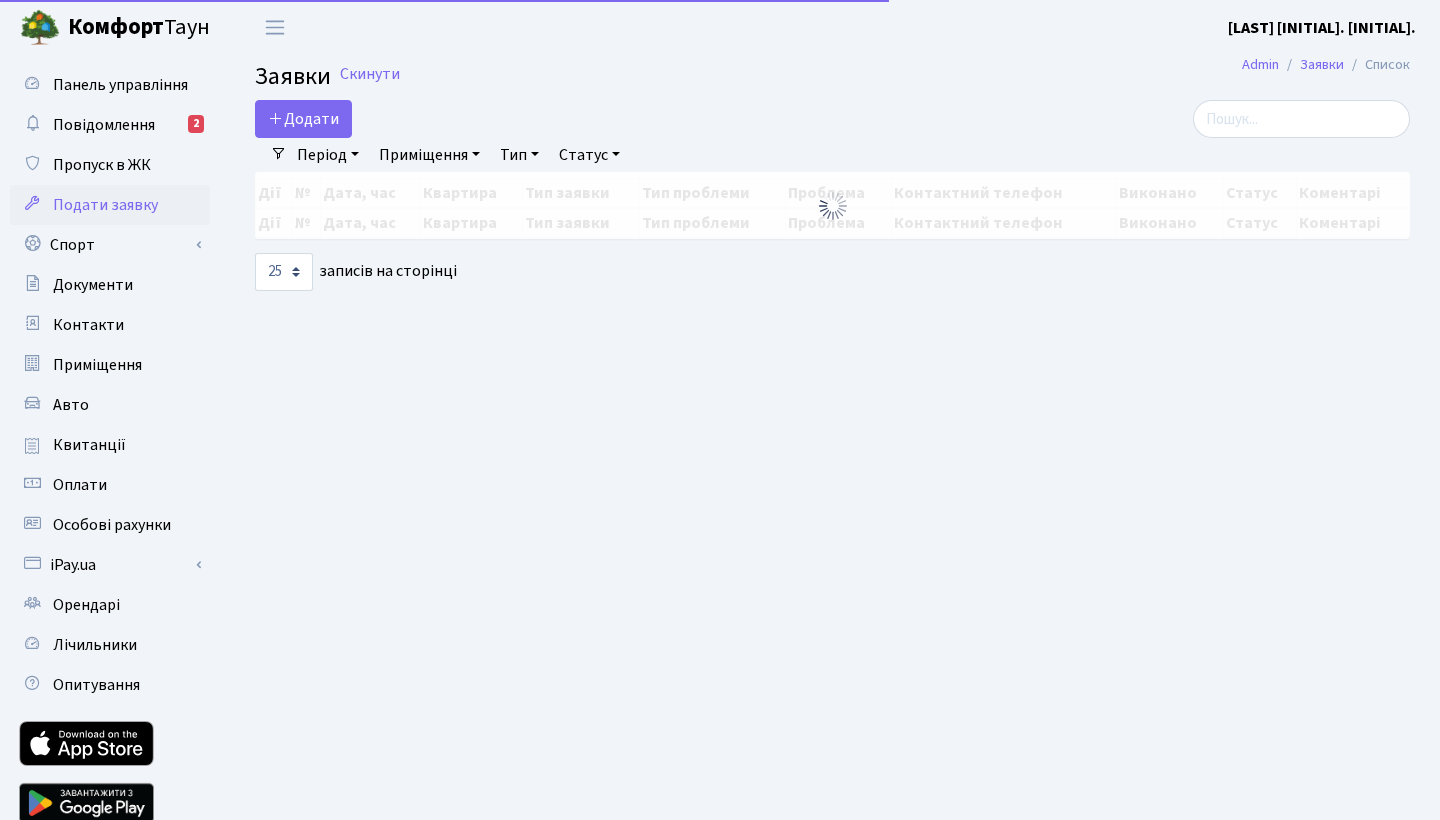 select on "25" 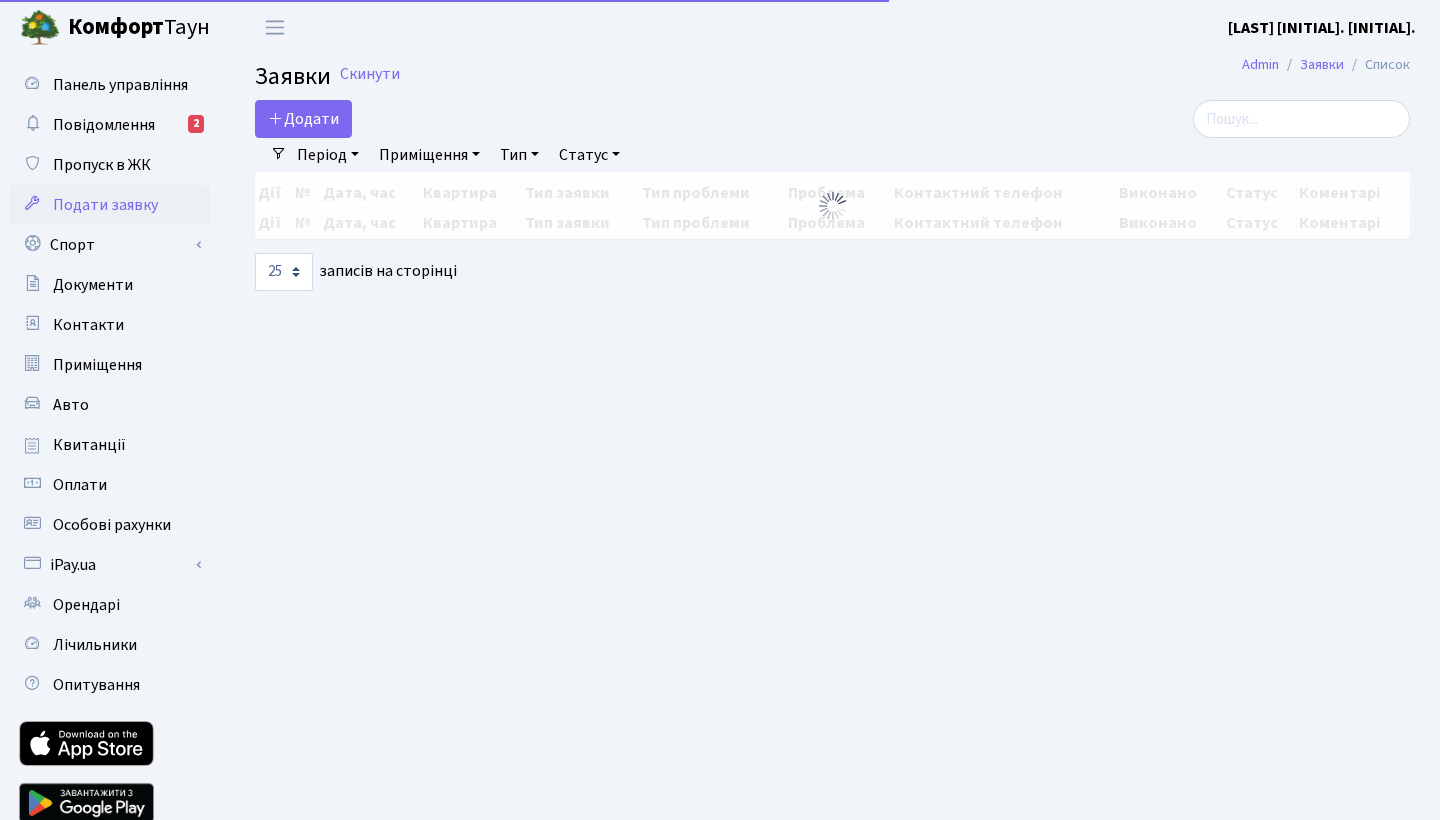 scroll, scrollTop: 0, scrollLeft: 0, axis: both 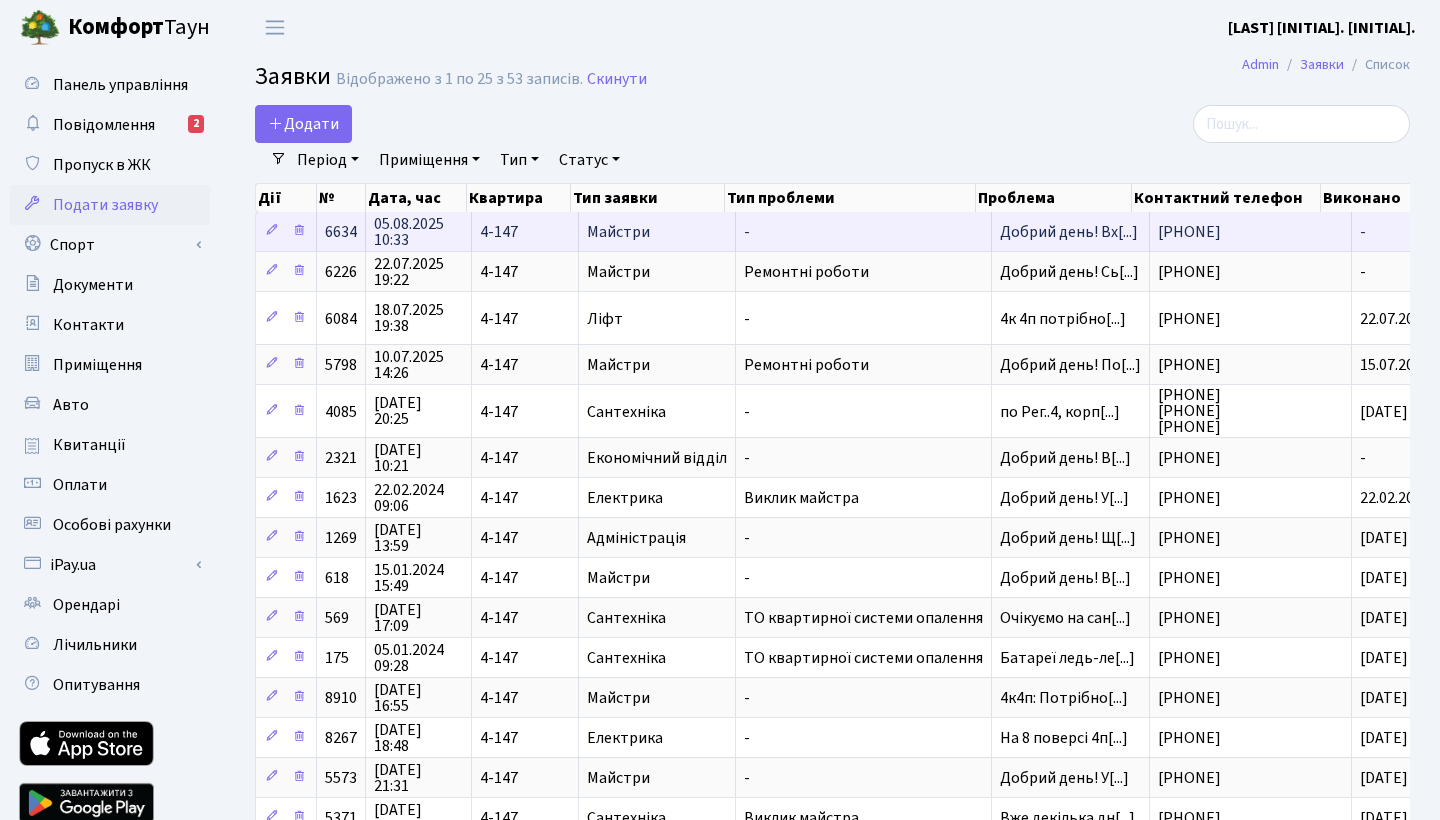 click on "[DATE] [TIME]" at bounding box center (418, 232) 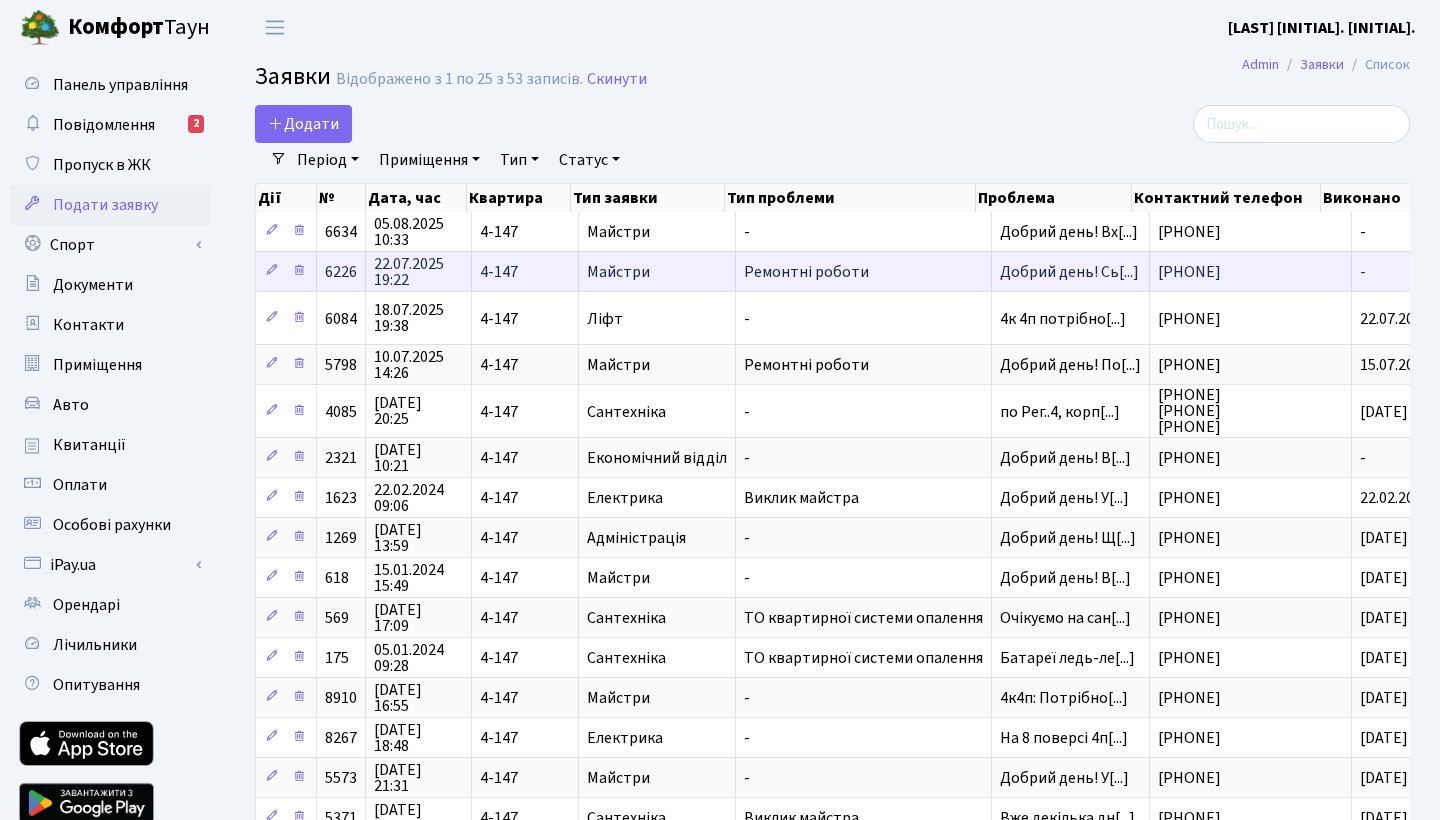click on "6226" at bounding box center [341, 272] 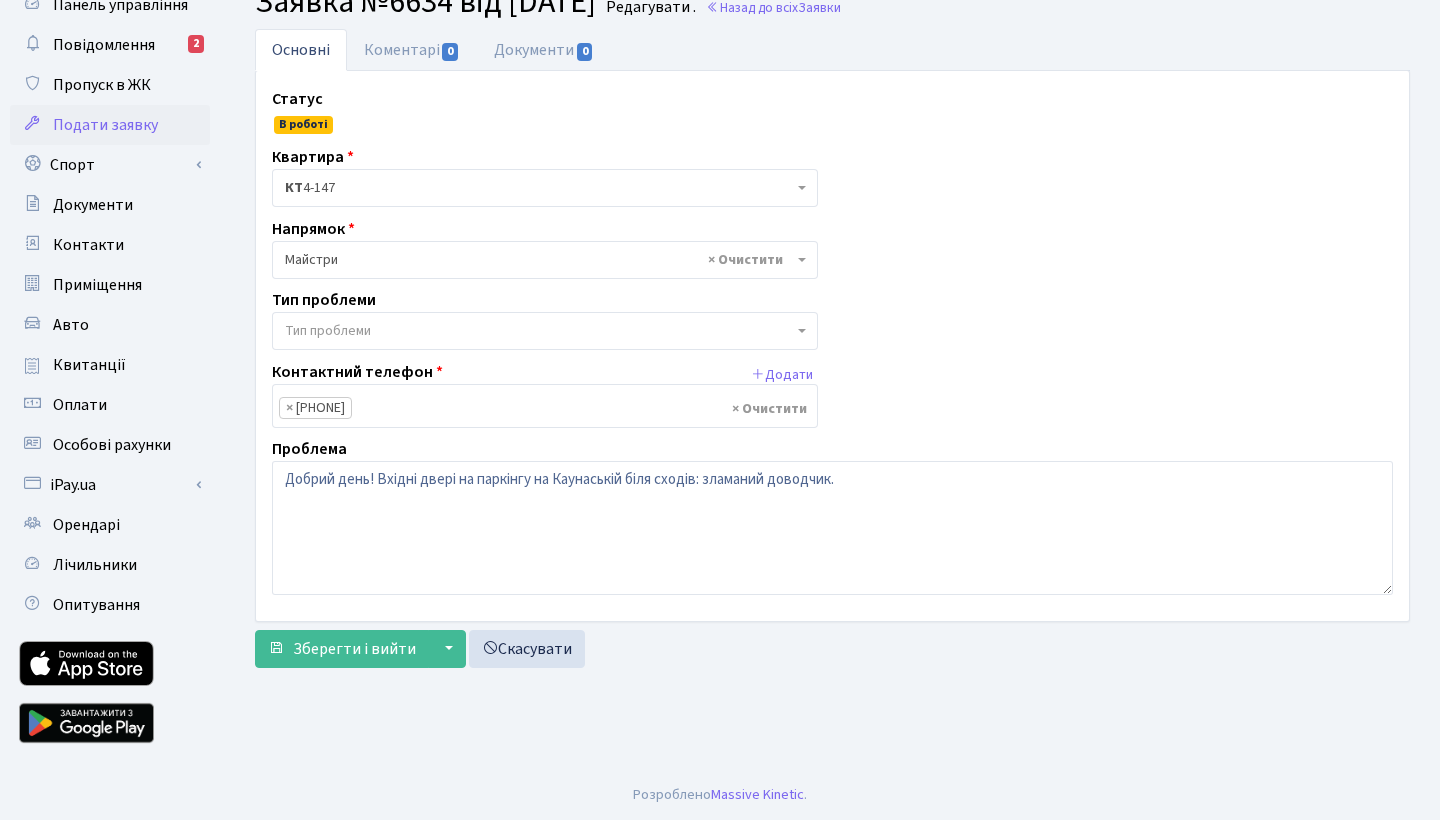 scroll, scrollTop: 80, scrollLeft: 0, axis: vertical 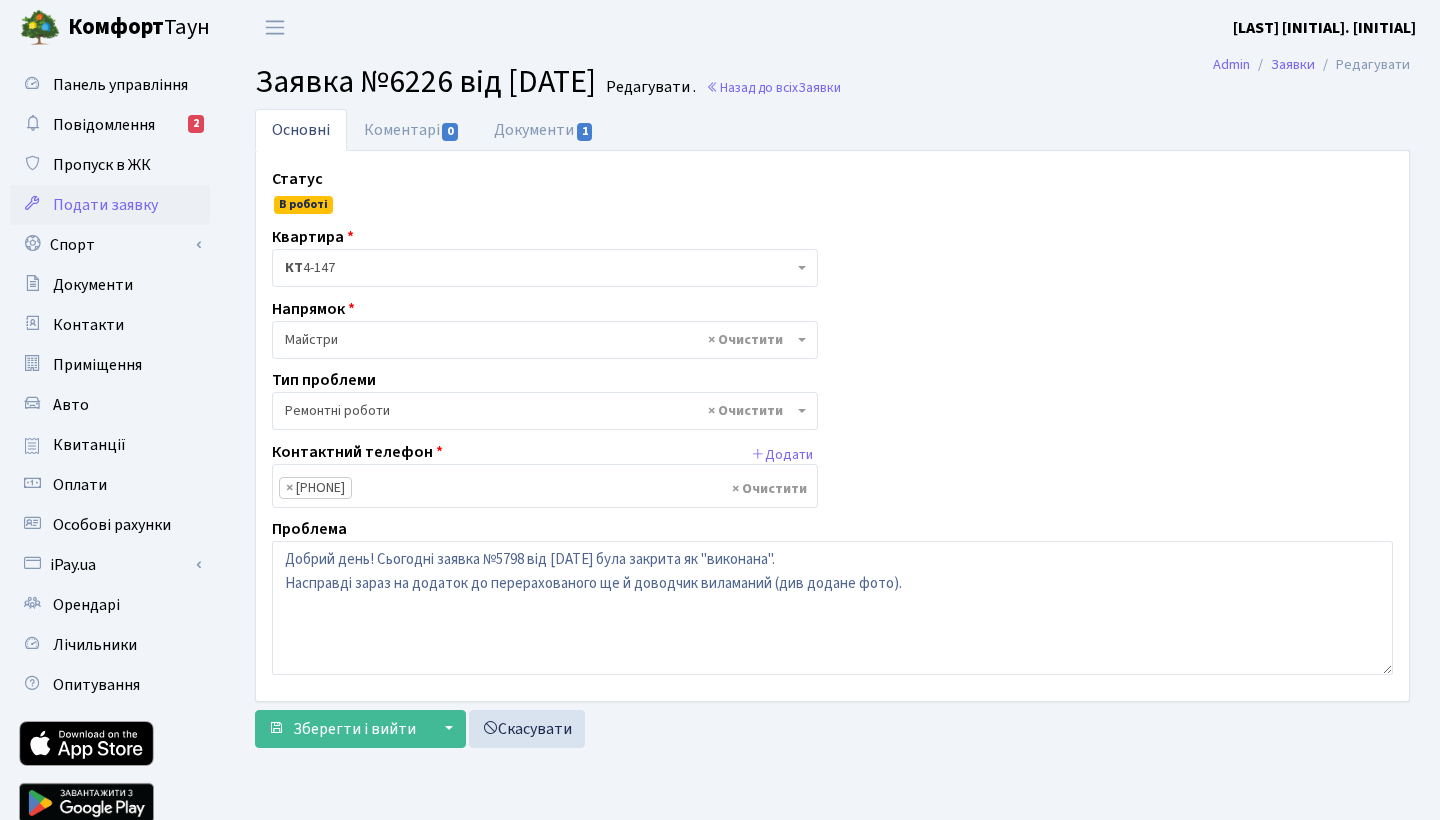 select on "62" 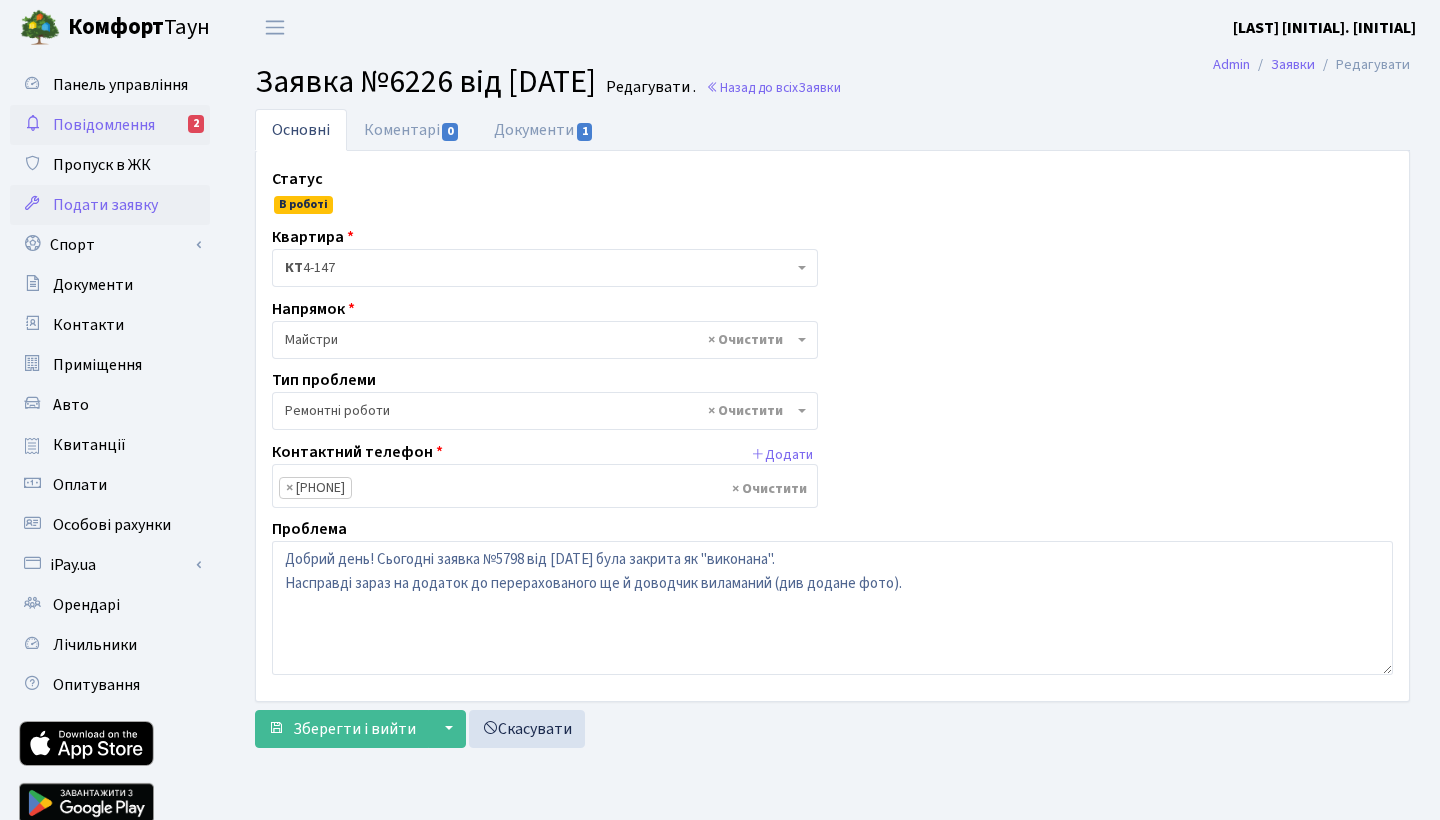 click on "Повідомлення" at bounding box center (104, 125) 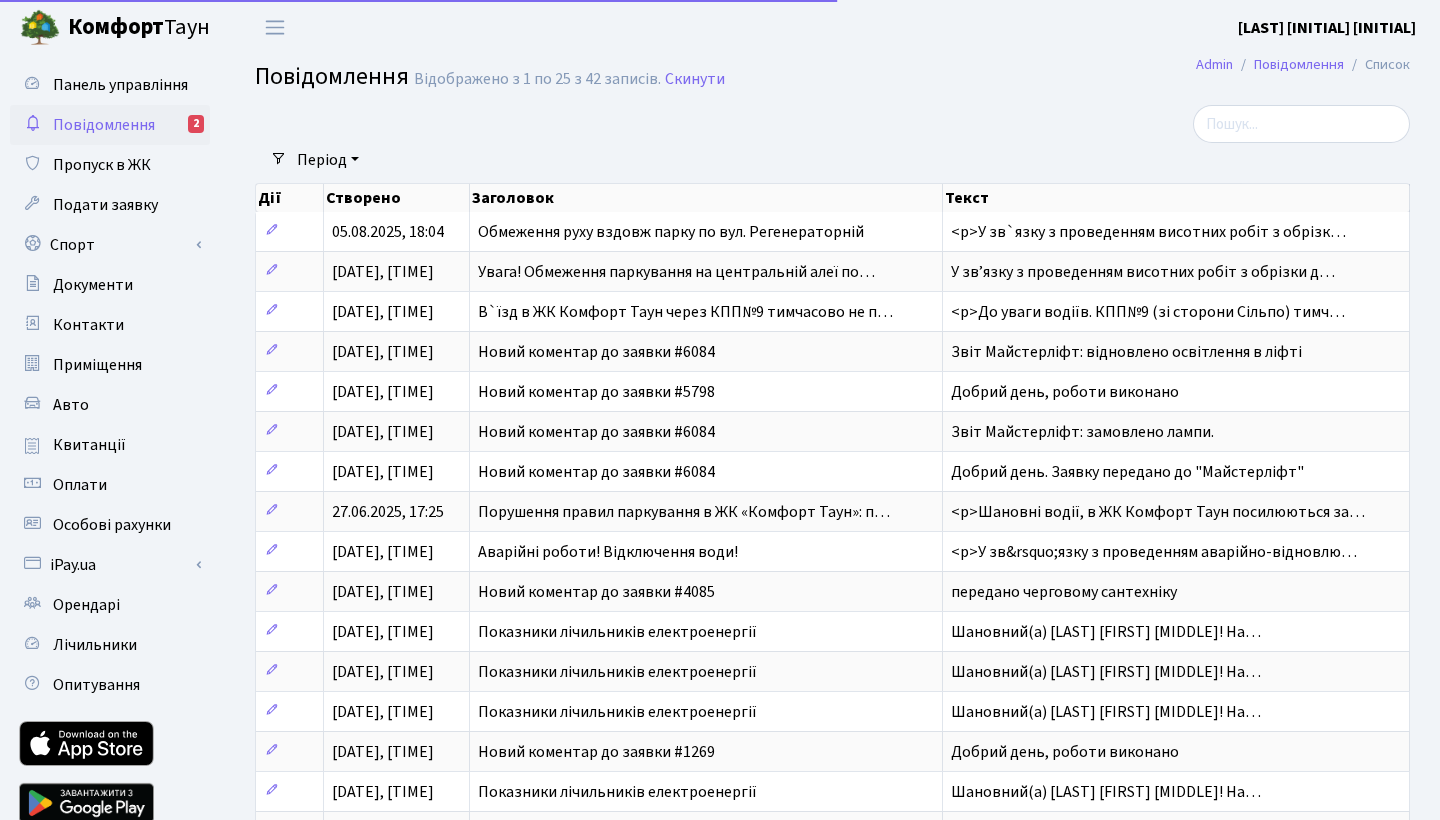select on "25" 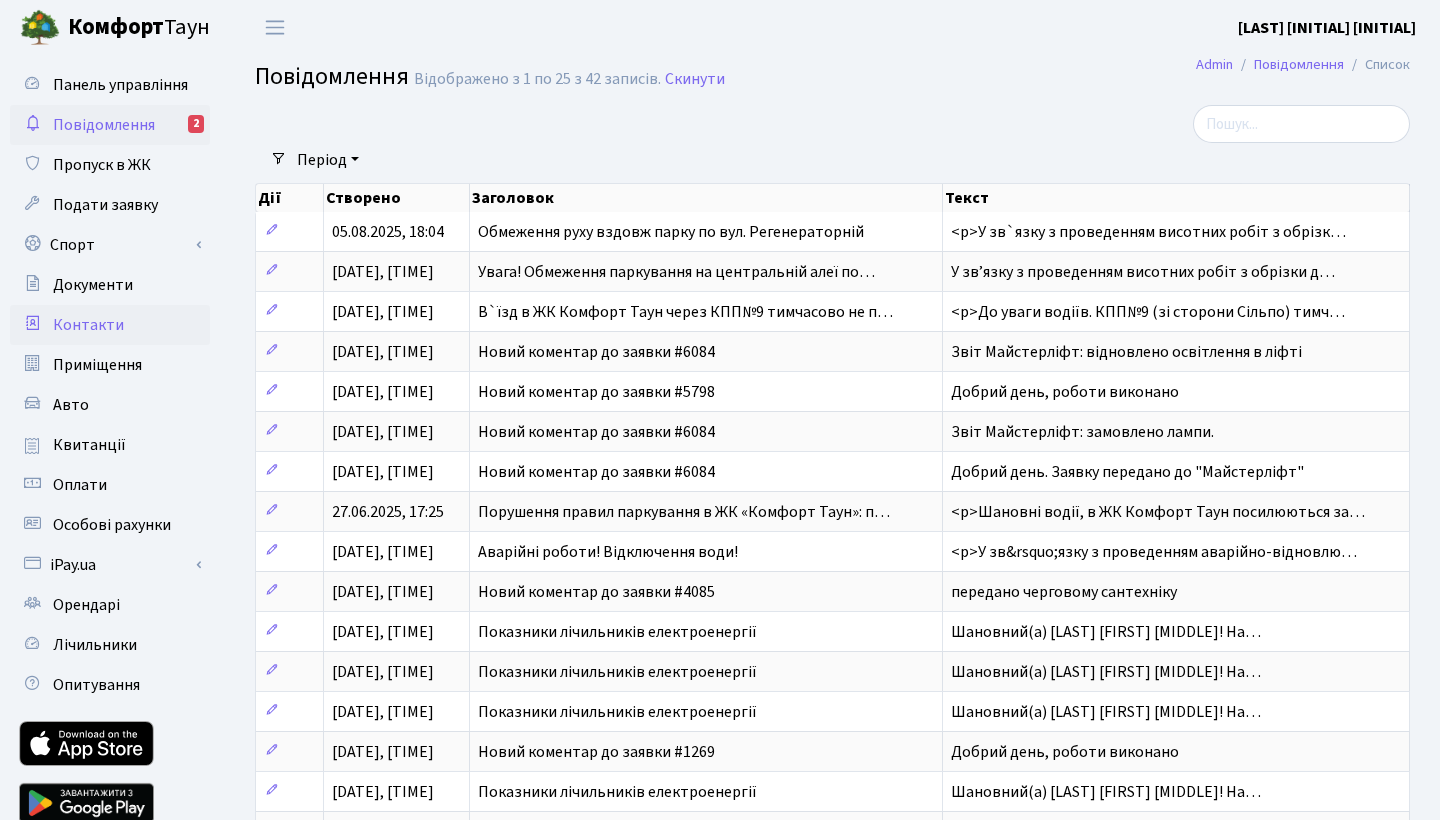 scroll, scrollTop: 0, scrollLeft: 0, axis: both 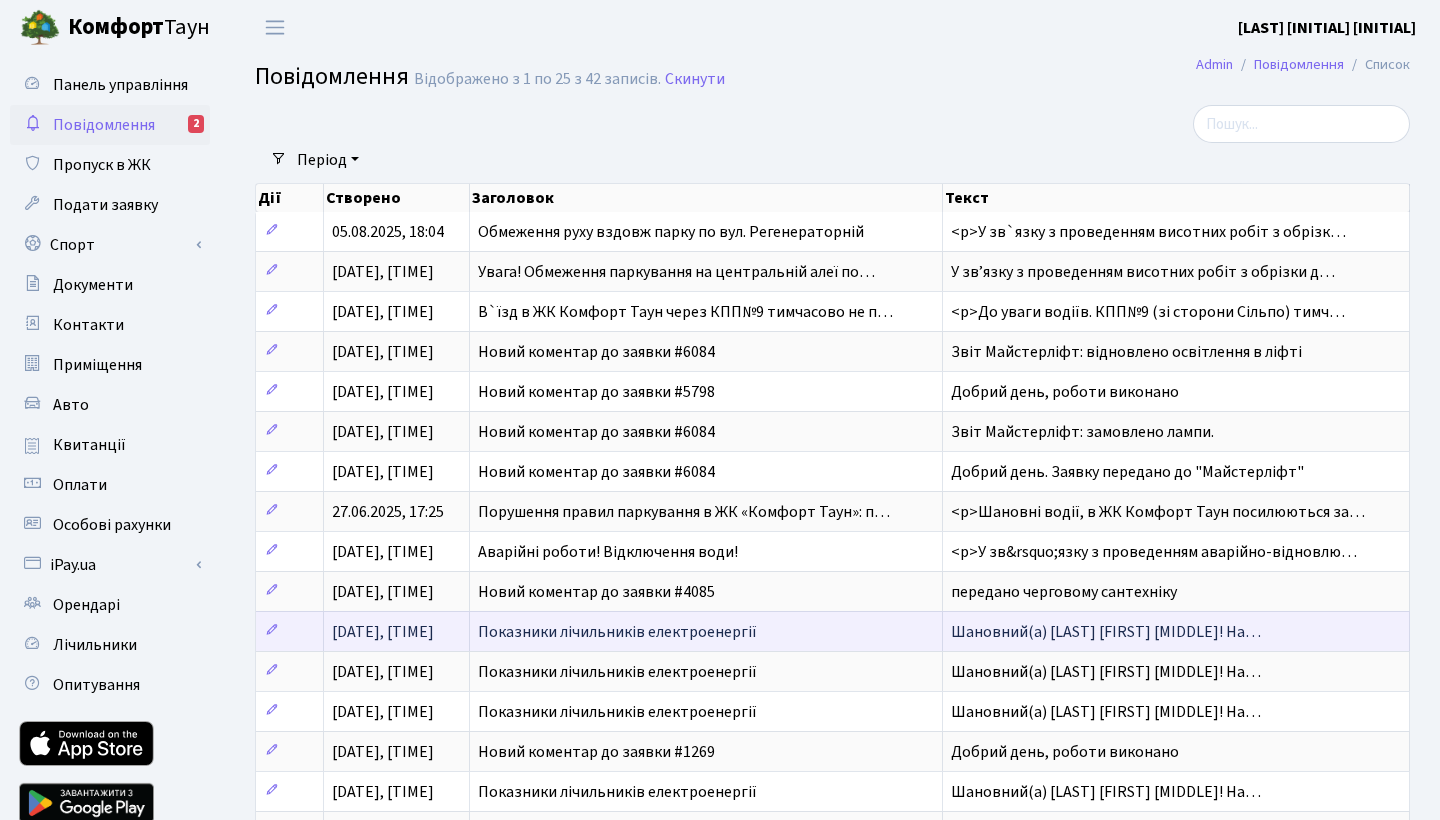 click on "Показники лічильників електроенергії" at bounding box center [617, 632] 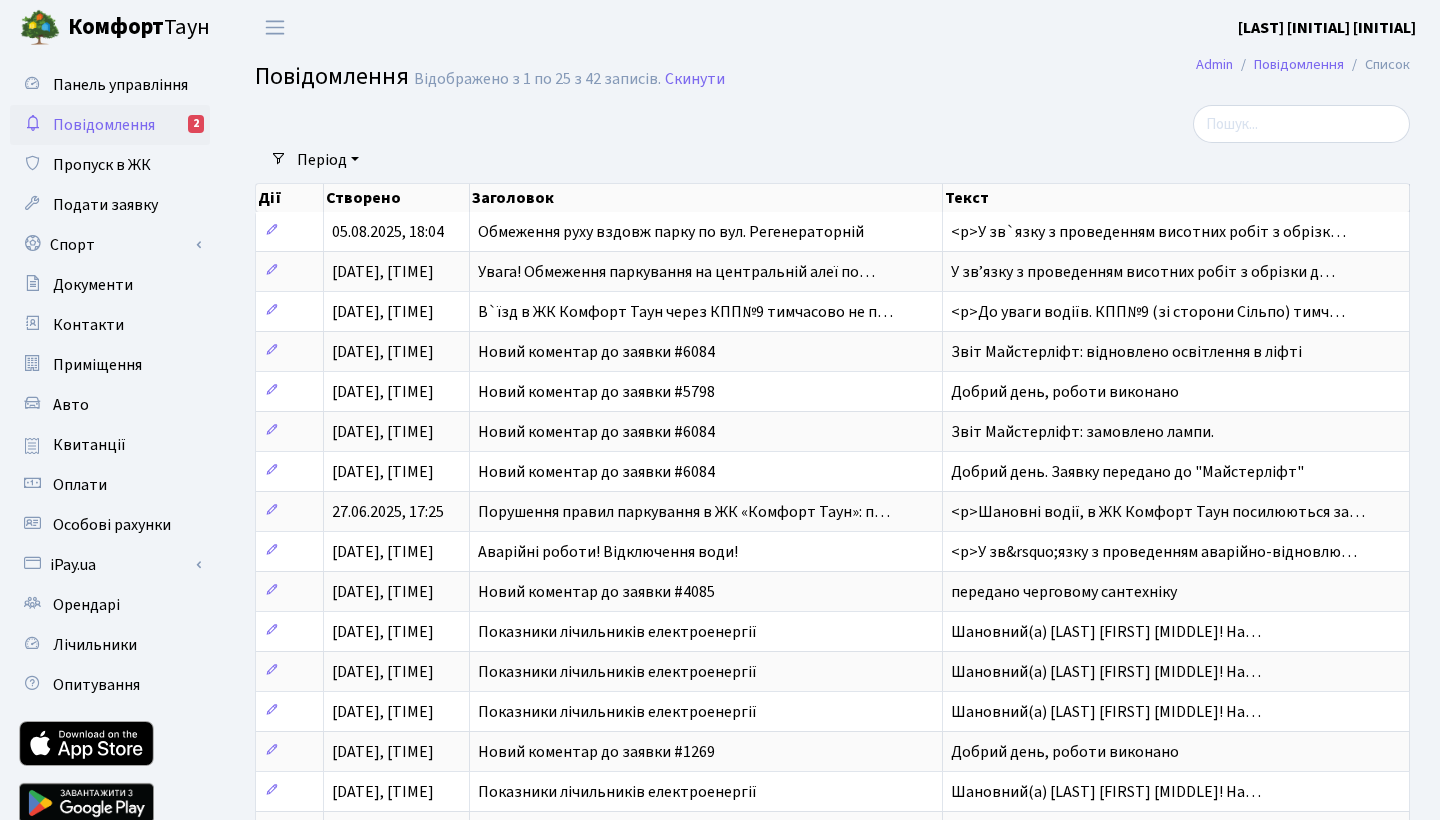 click on "Повідомлення" at bounding box center (104, 125) 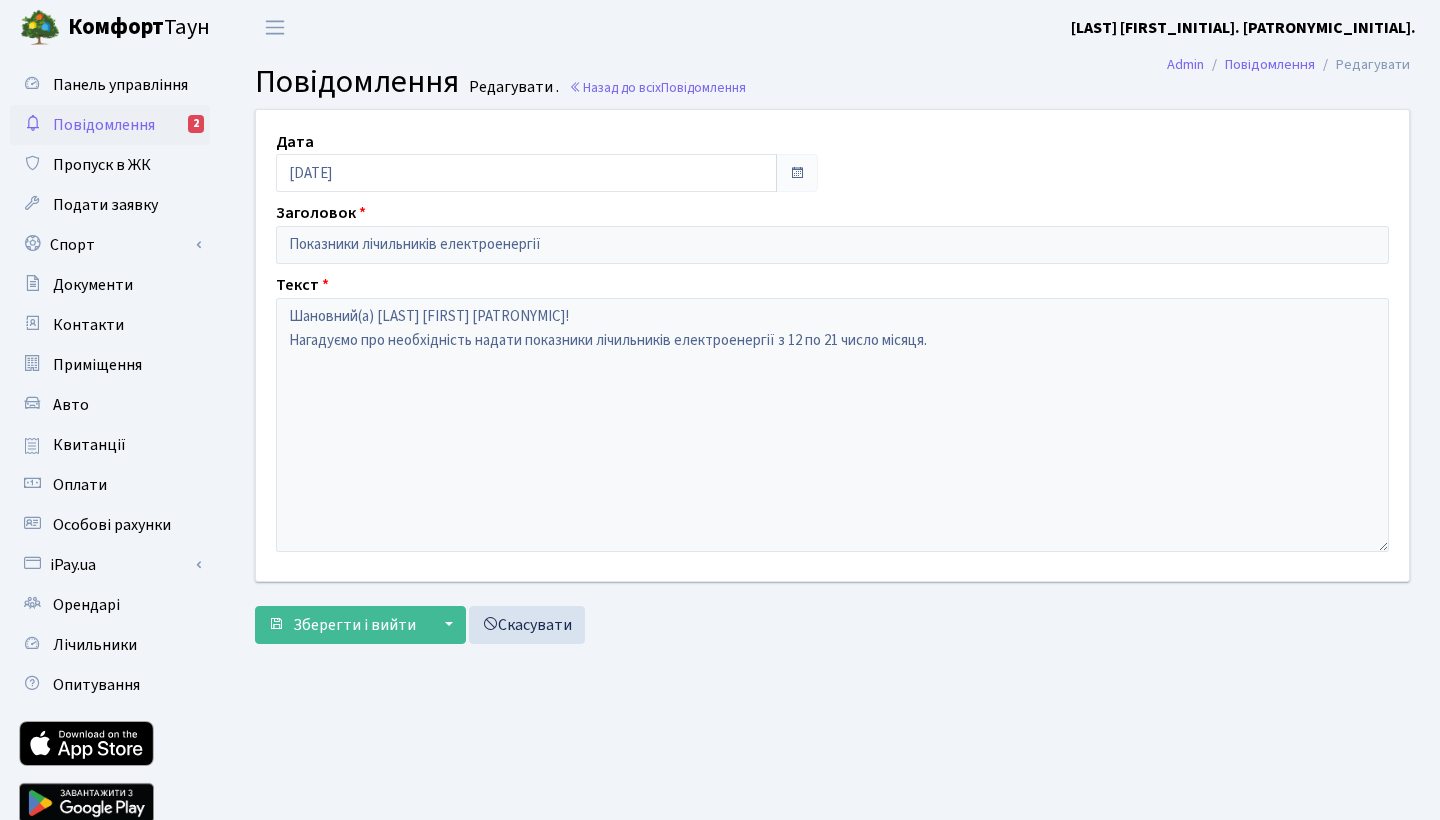 scroll, scrollTop: 0, scrollLeft: 0, axis: both 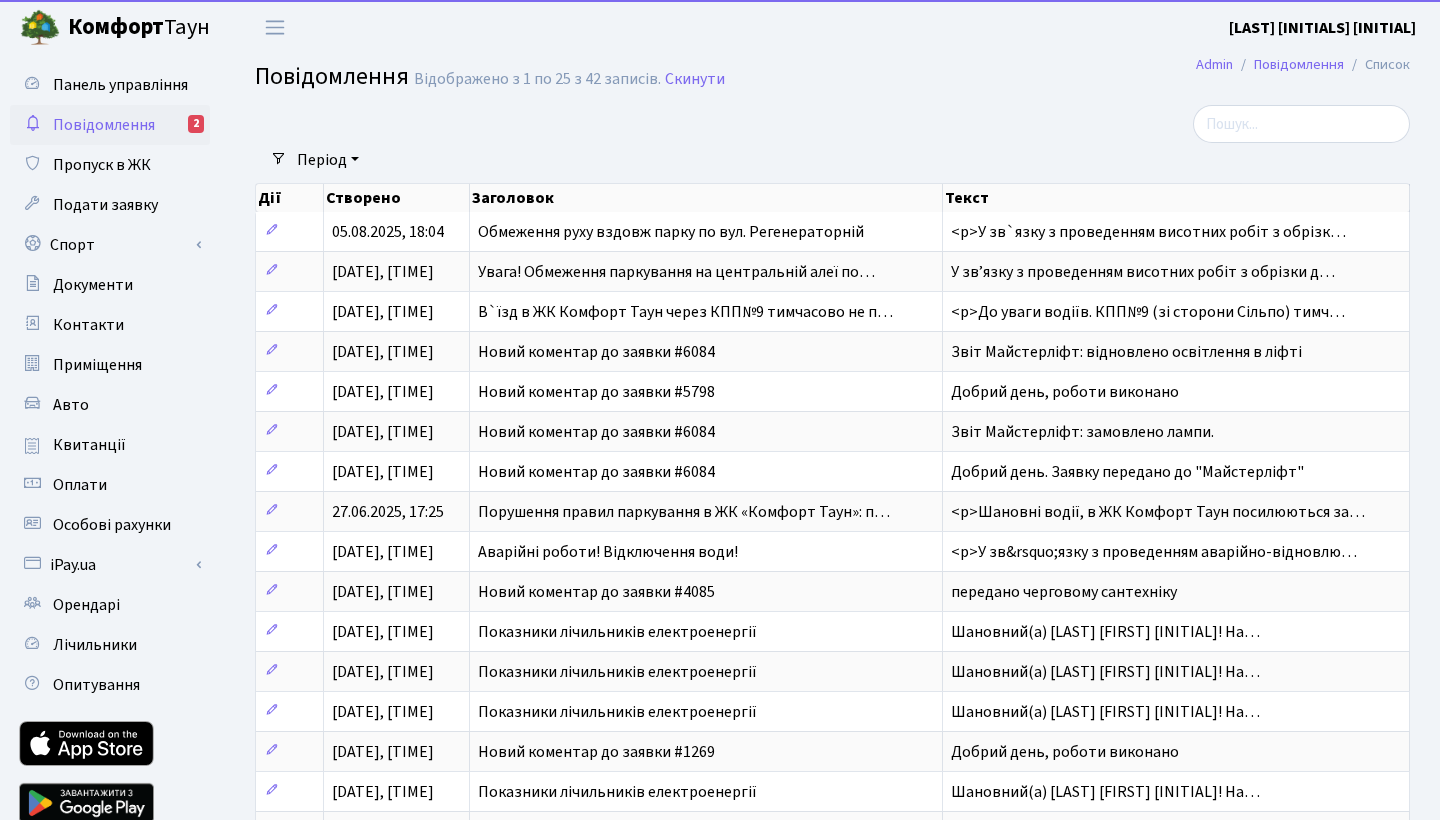 select on "25" 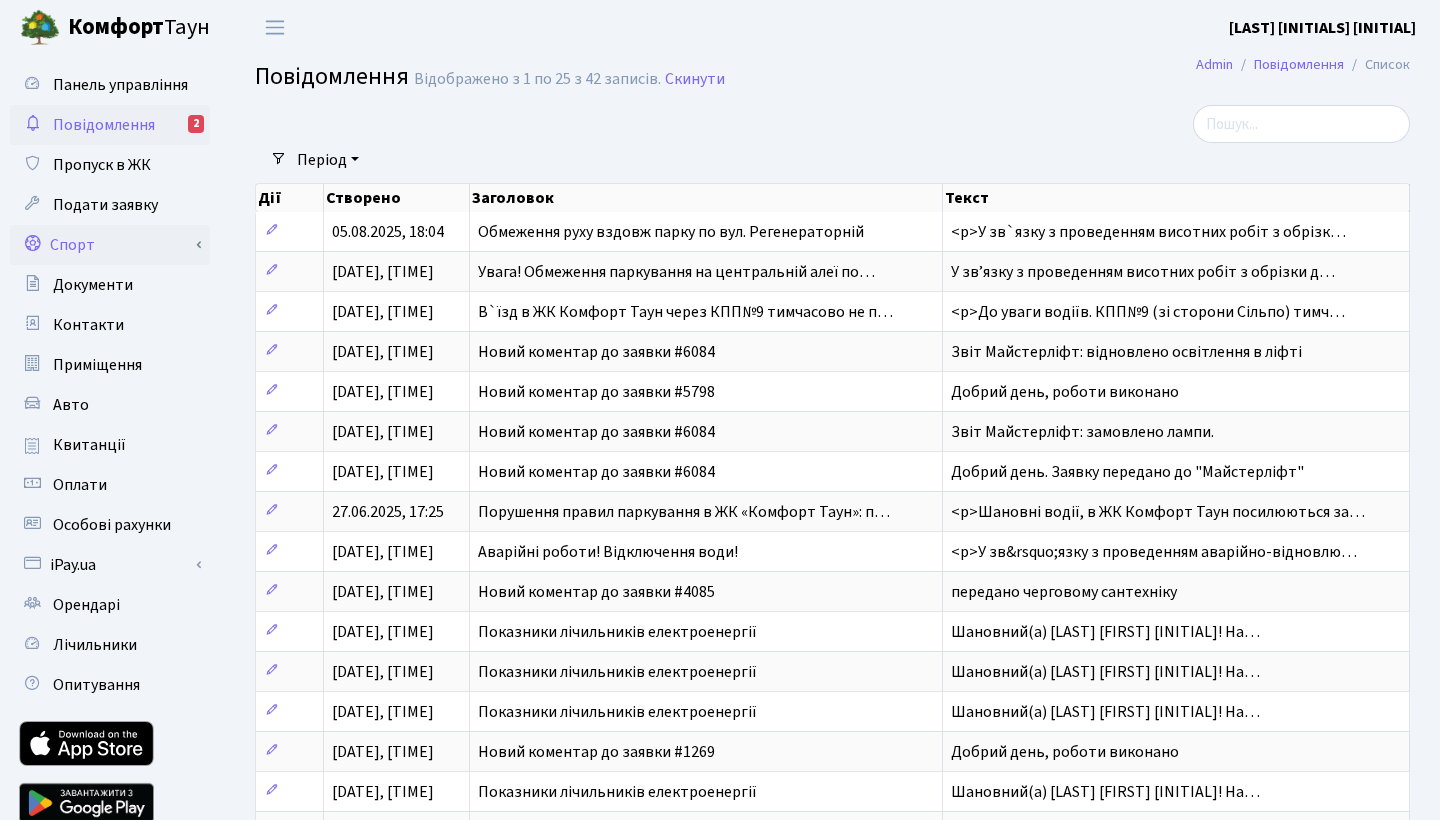 click on "Спорт" at bounding box center (110, 245) 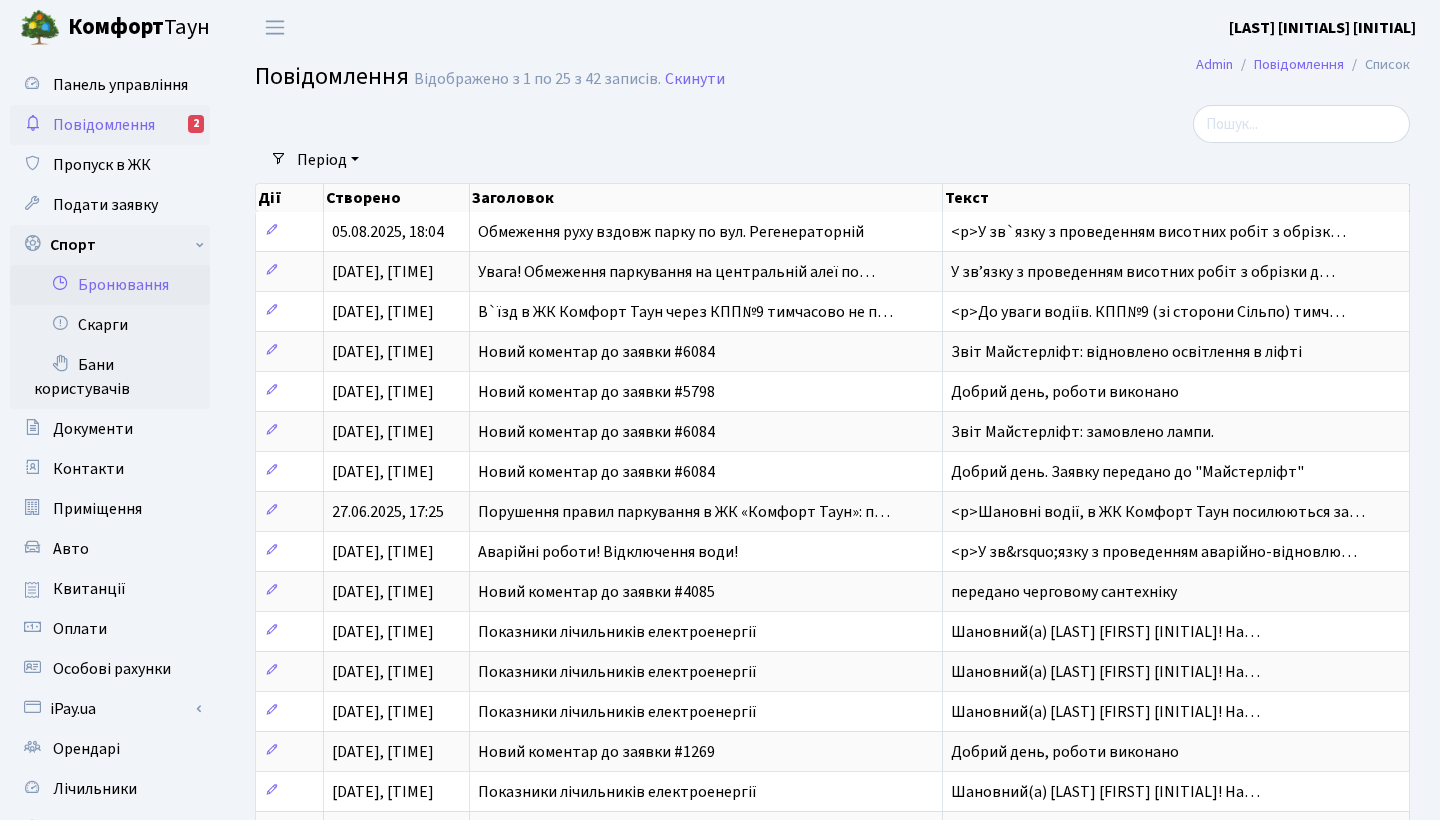 click on "Бронювання" at bounding box center (110, 285) 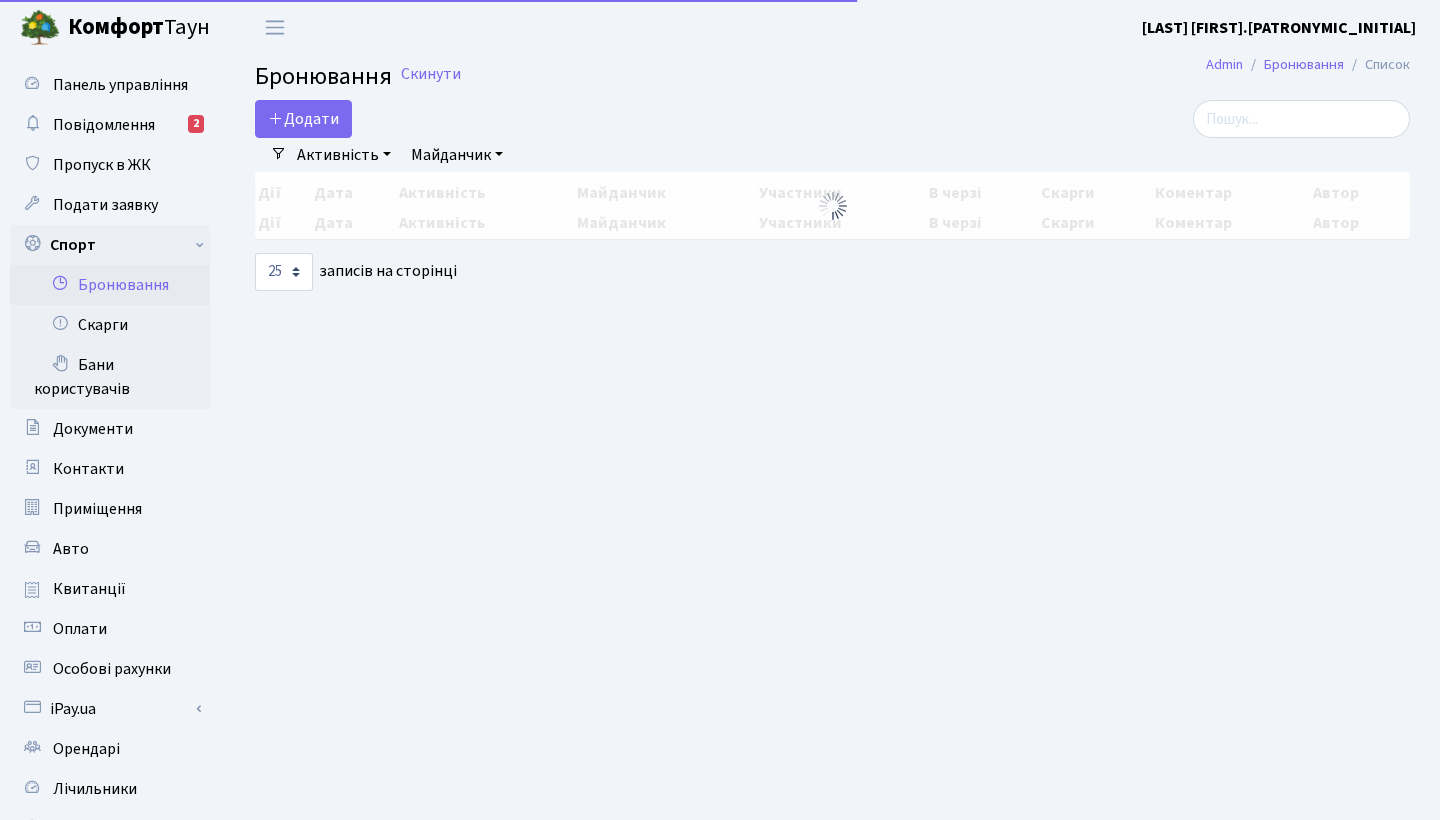 select on "25" 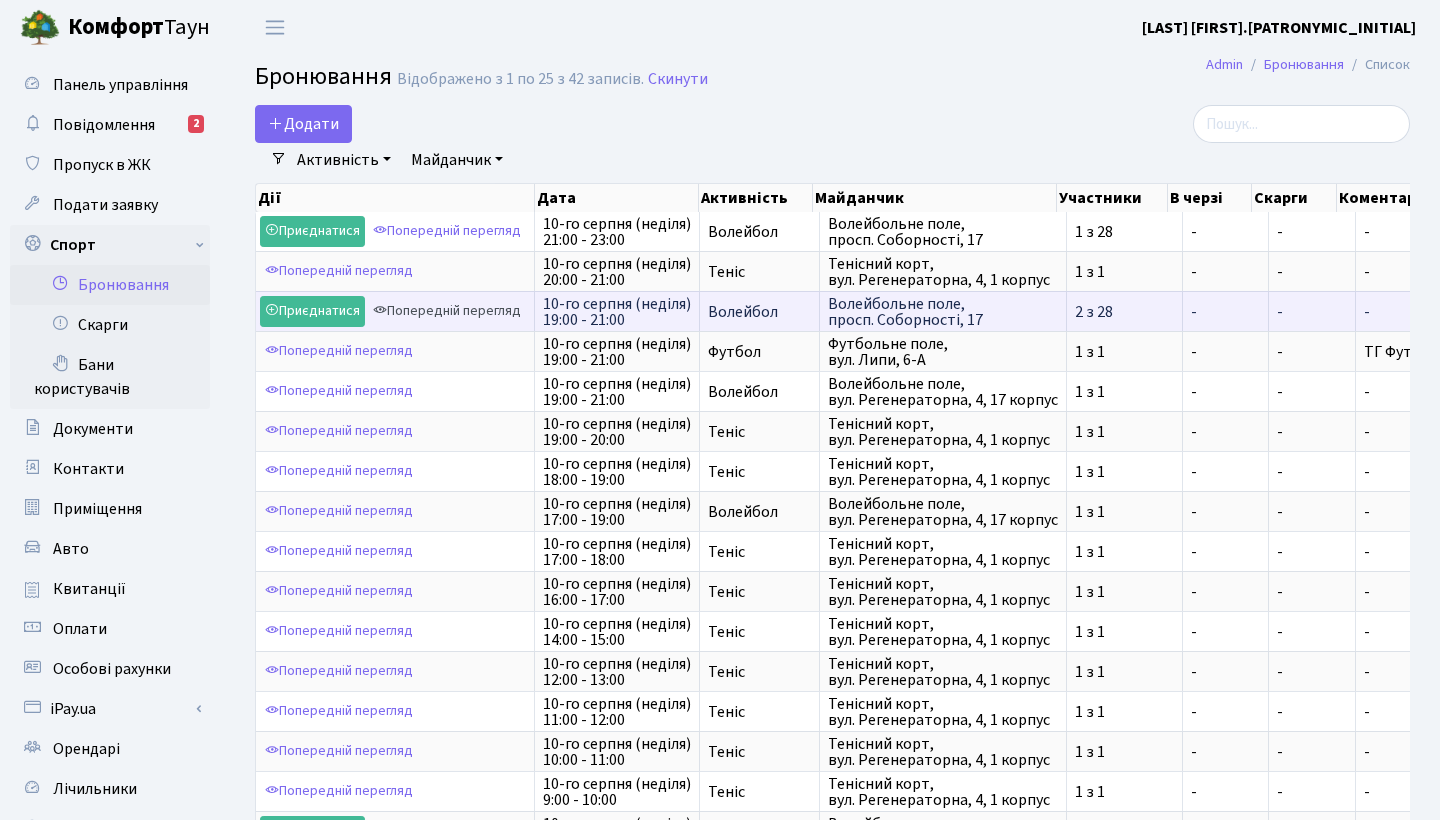 scroll, scrollTop: 0, scrollLeft: 0, axis: both 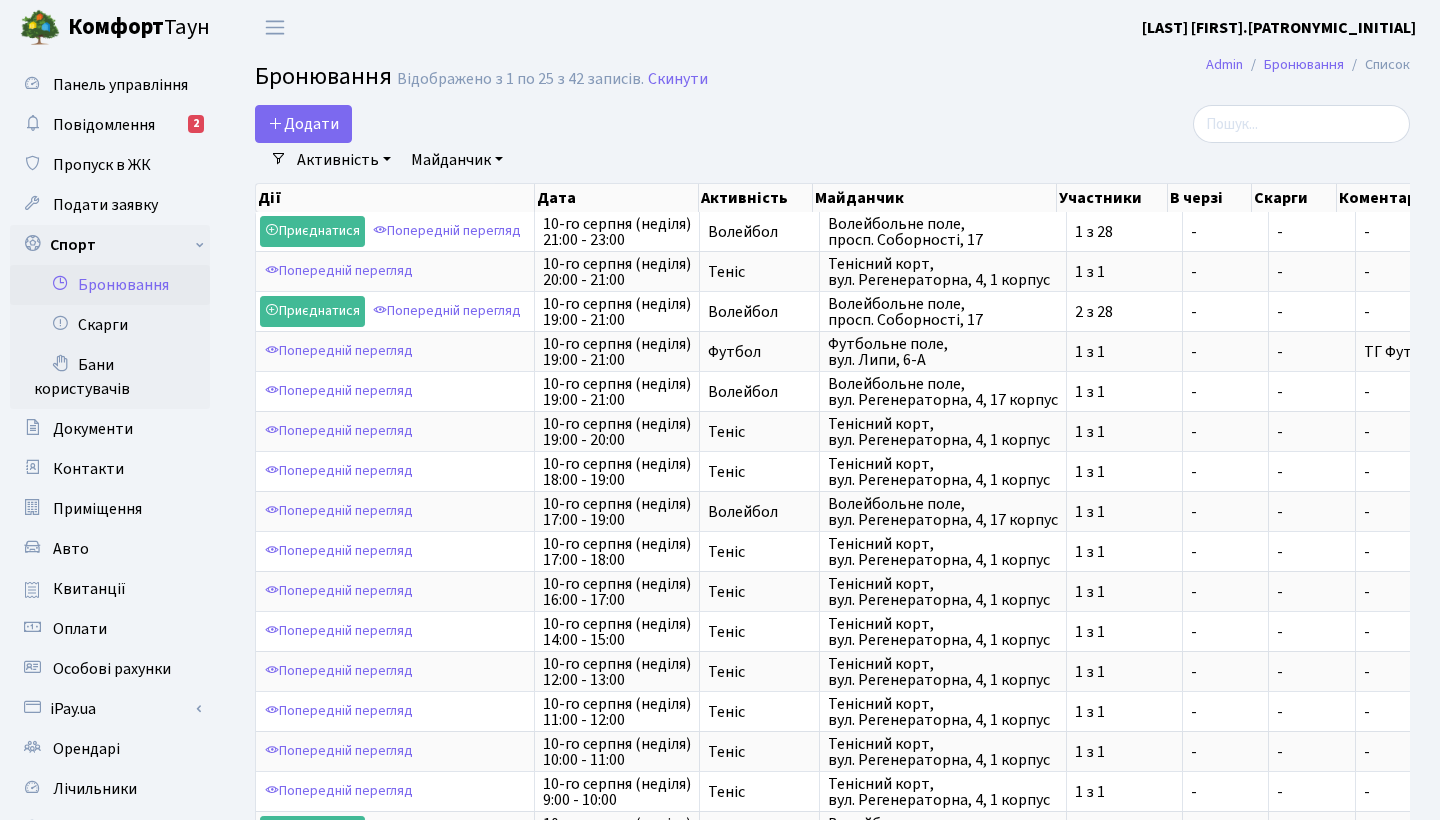 click on "Активність" at bounding box center (344, 160) 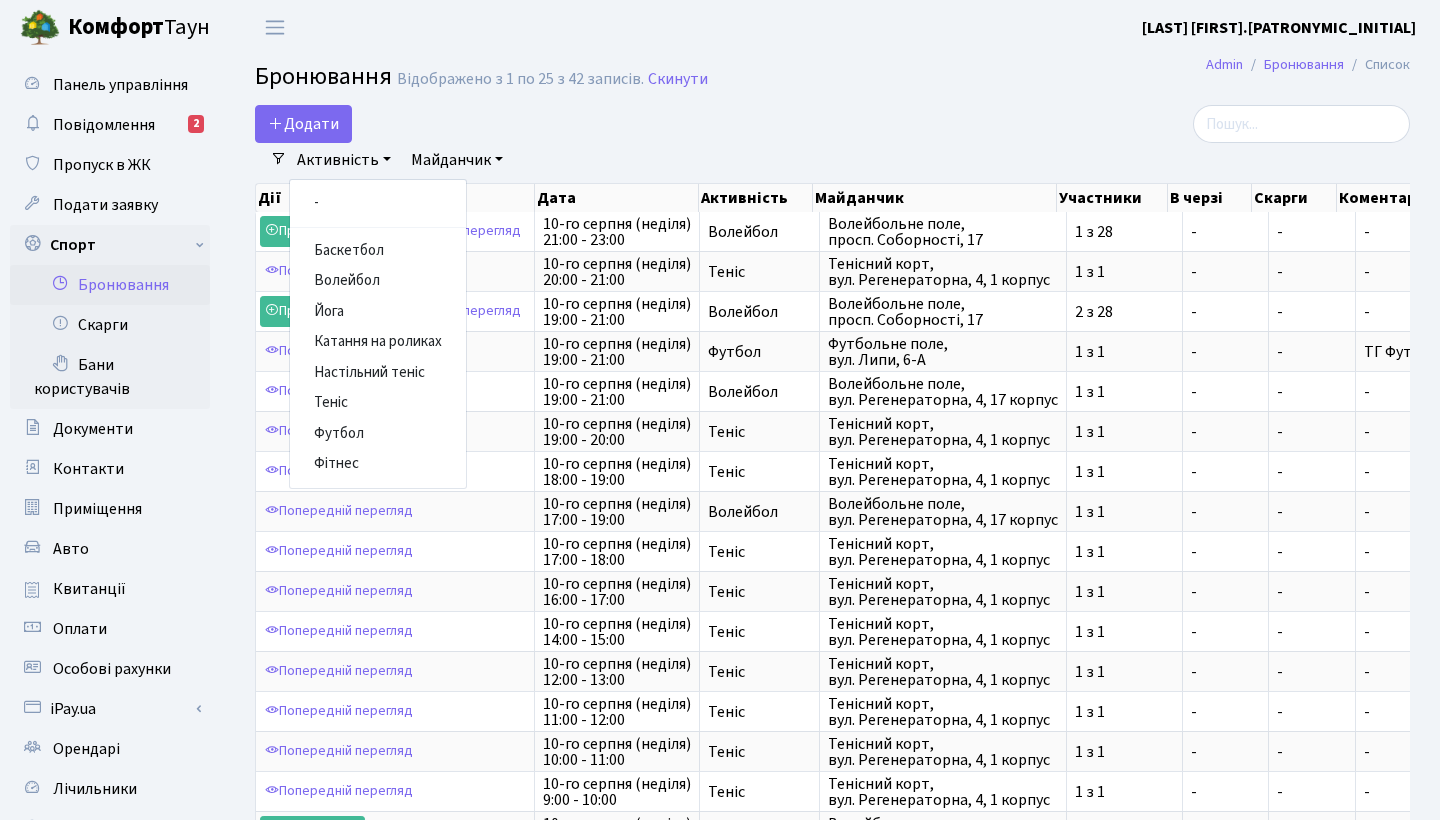 click on "Очистити фільтри" at bounding box center [597, 160] 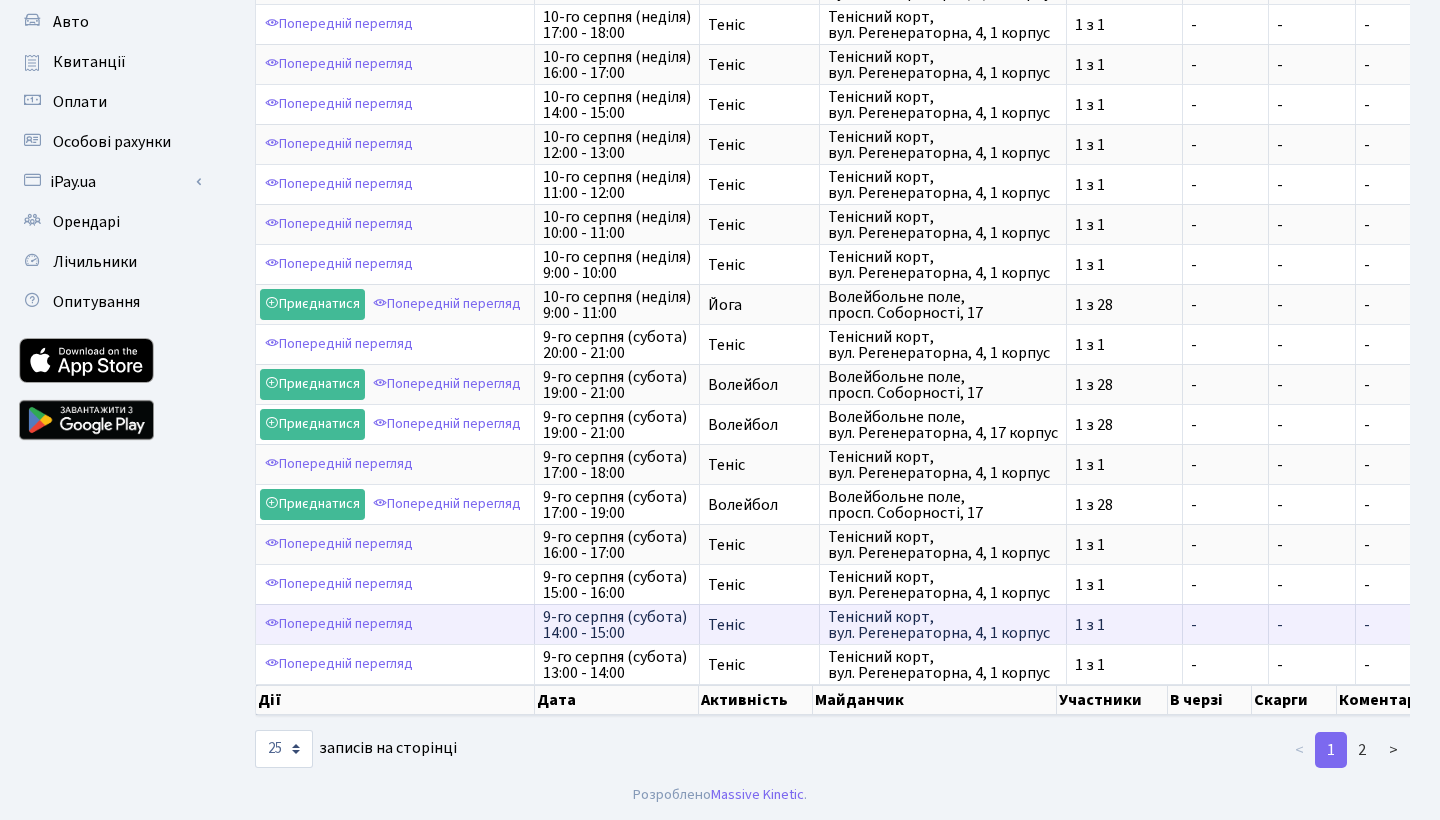 scroll, scrollTop: 527, scrollLeft: 0, axis: vertical 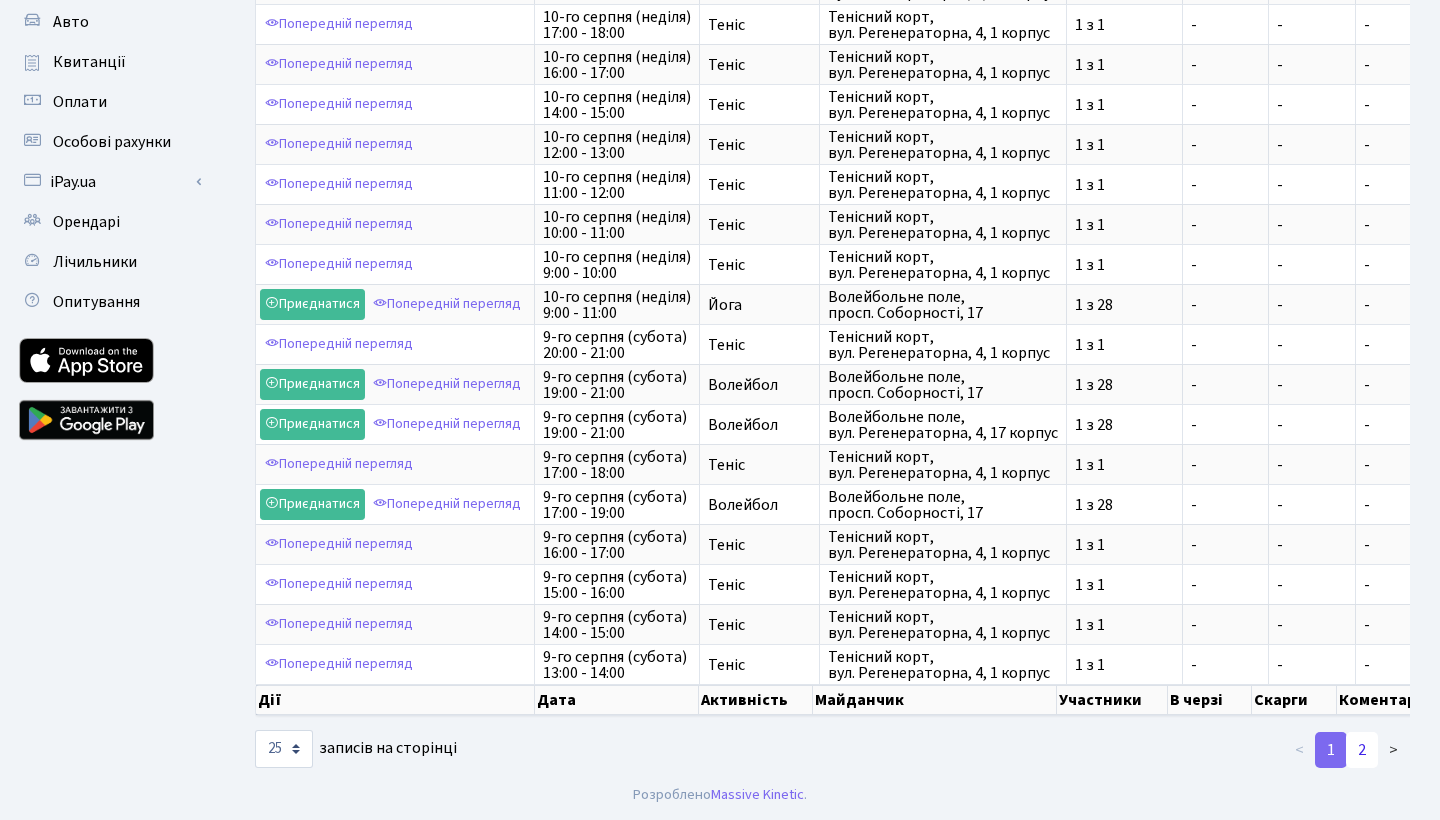 click on "2" at bounding box center [1362, 750] 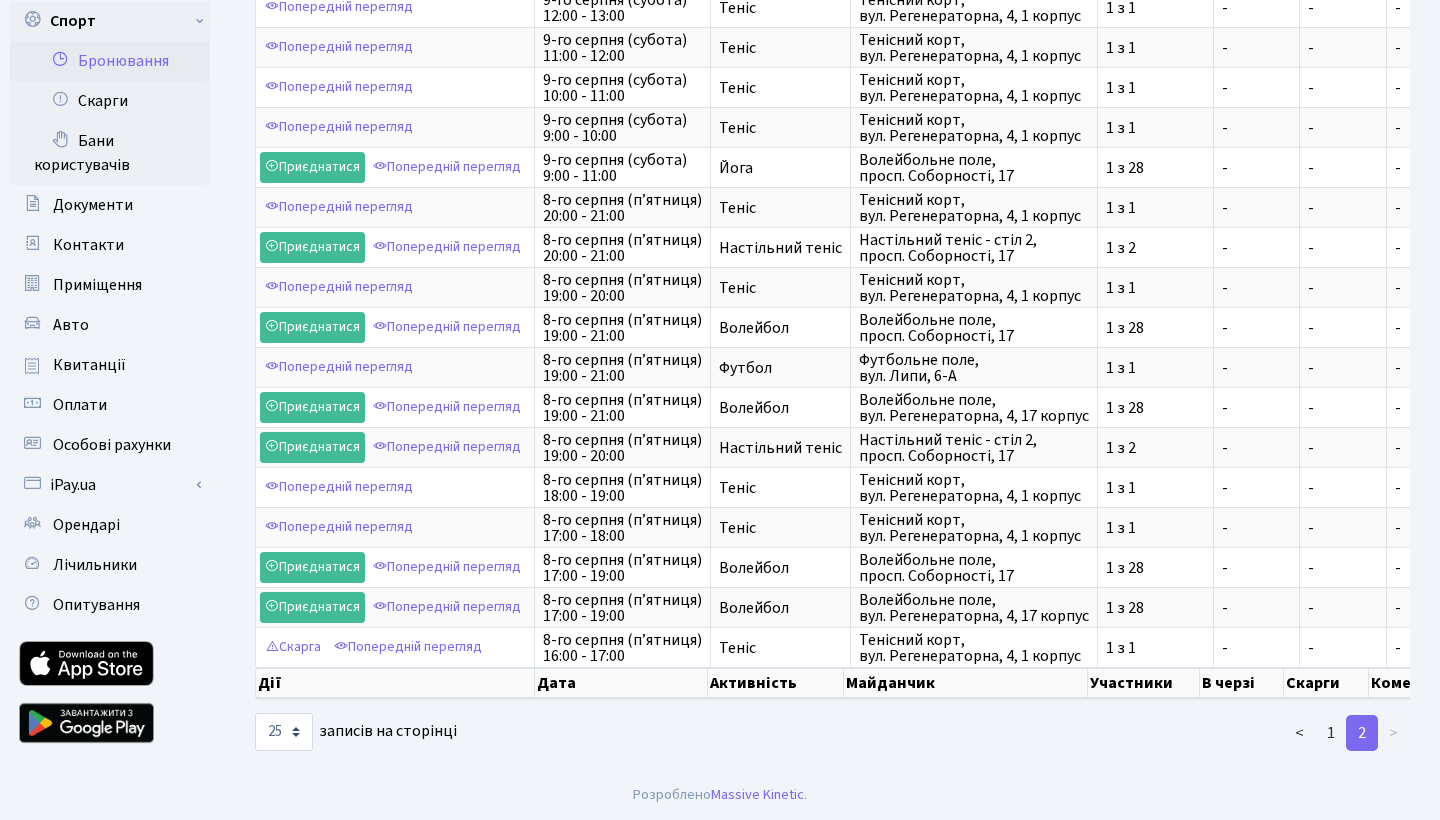 scroll, scrollTop: 224, scrollLeft: 0, axis: vertical 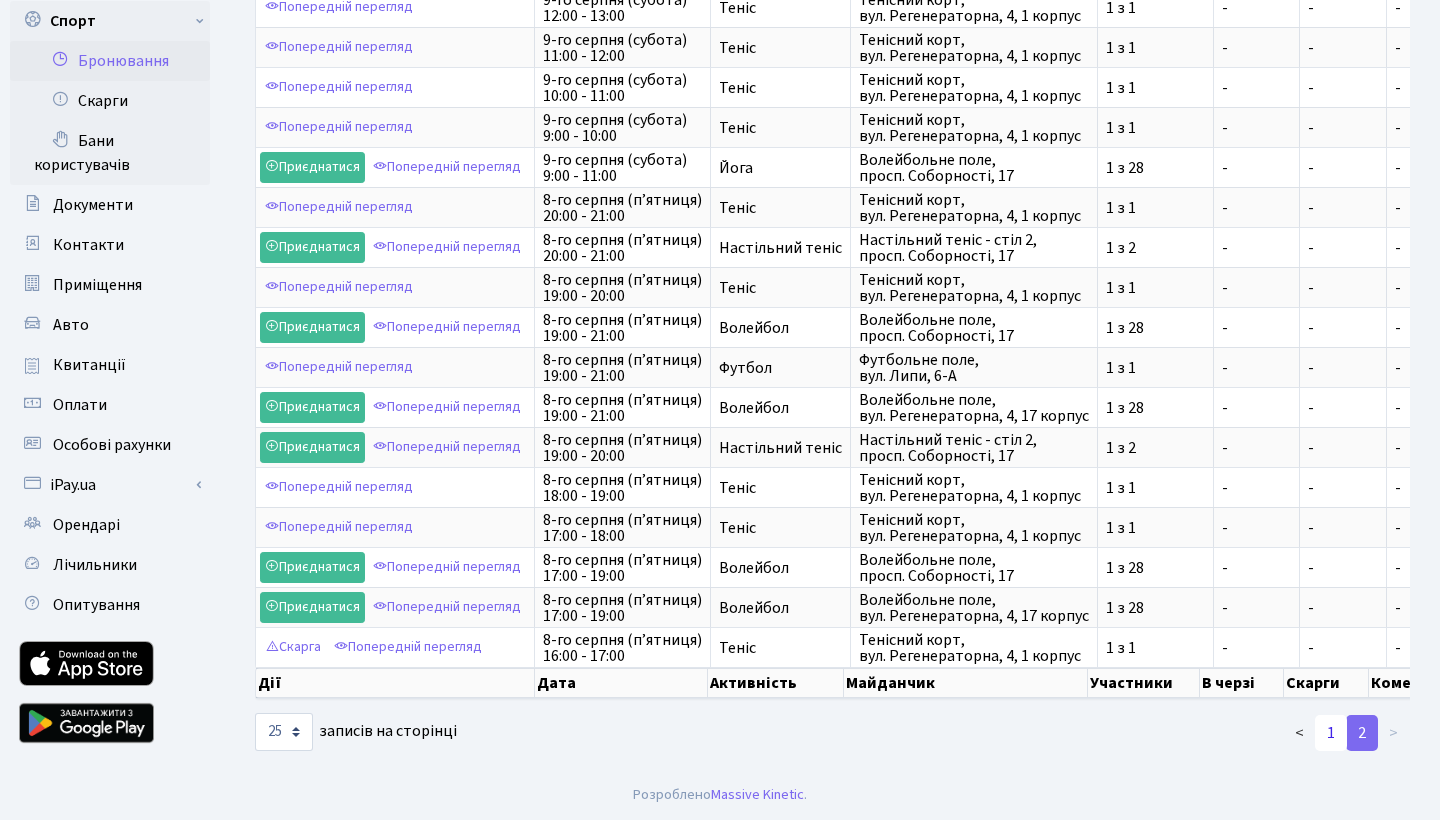 click on "1" at bounding box center (1331, 733) 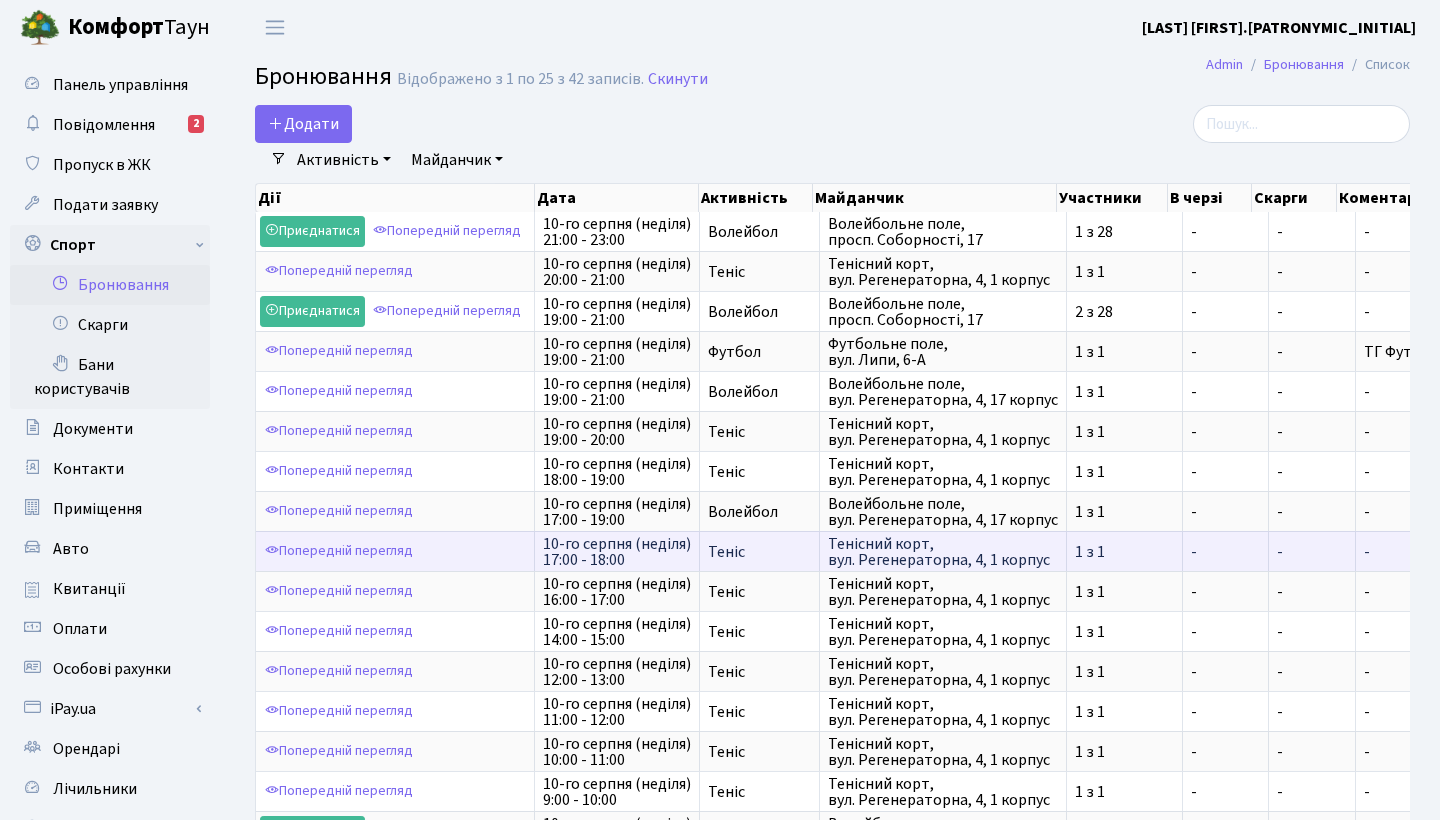 scroll, scrollTop: 0, scrollLeft: 0, axis: both 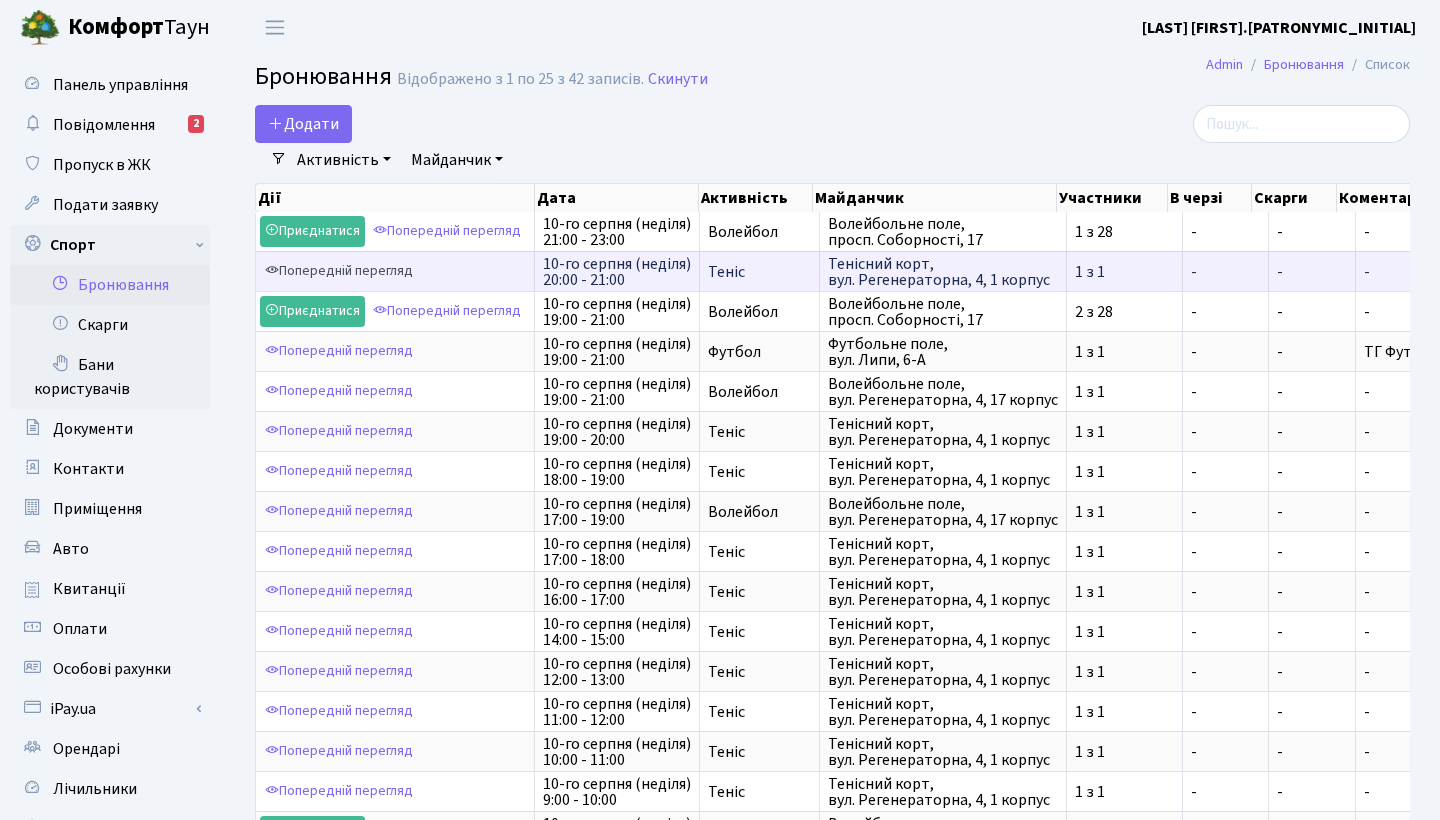 click on "Попередній перегляд" at bounding box center [339, 271] 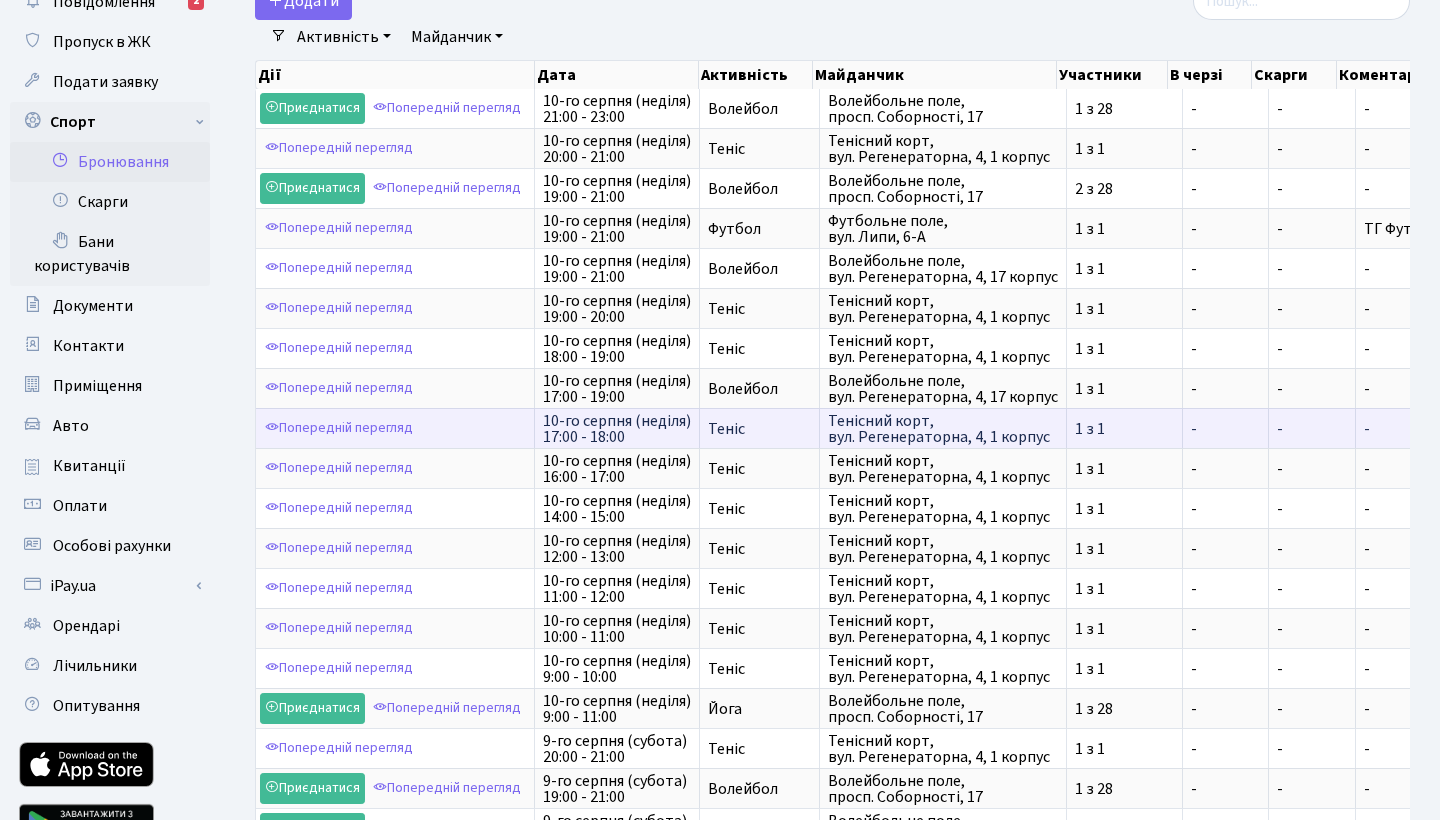 scroll, scrollTop: 133, scrollLeft: 0, axis: vertical 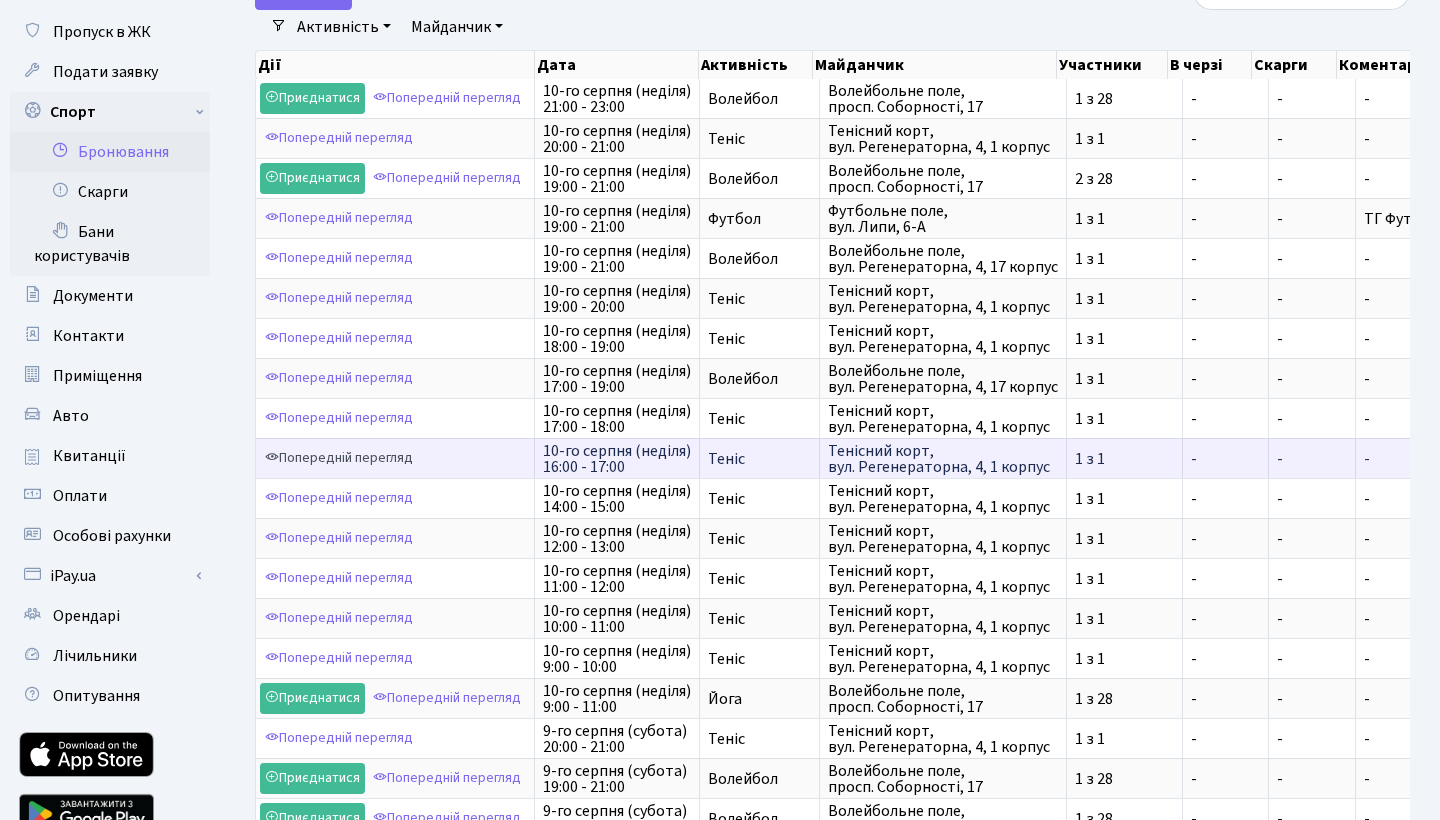 click on "Попередній перегляд" at bounding box center (339, 458) 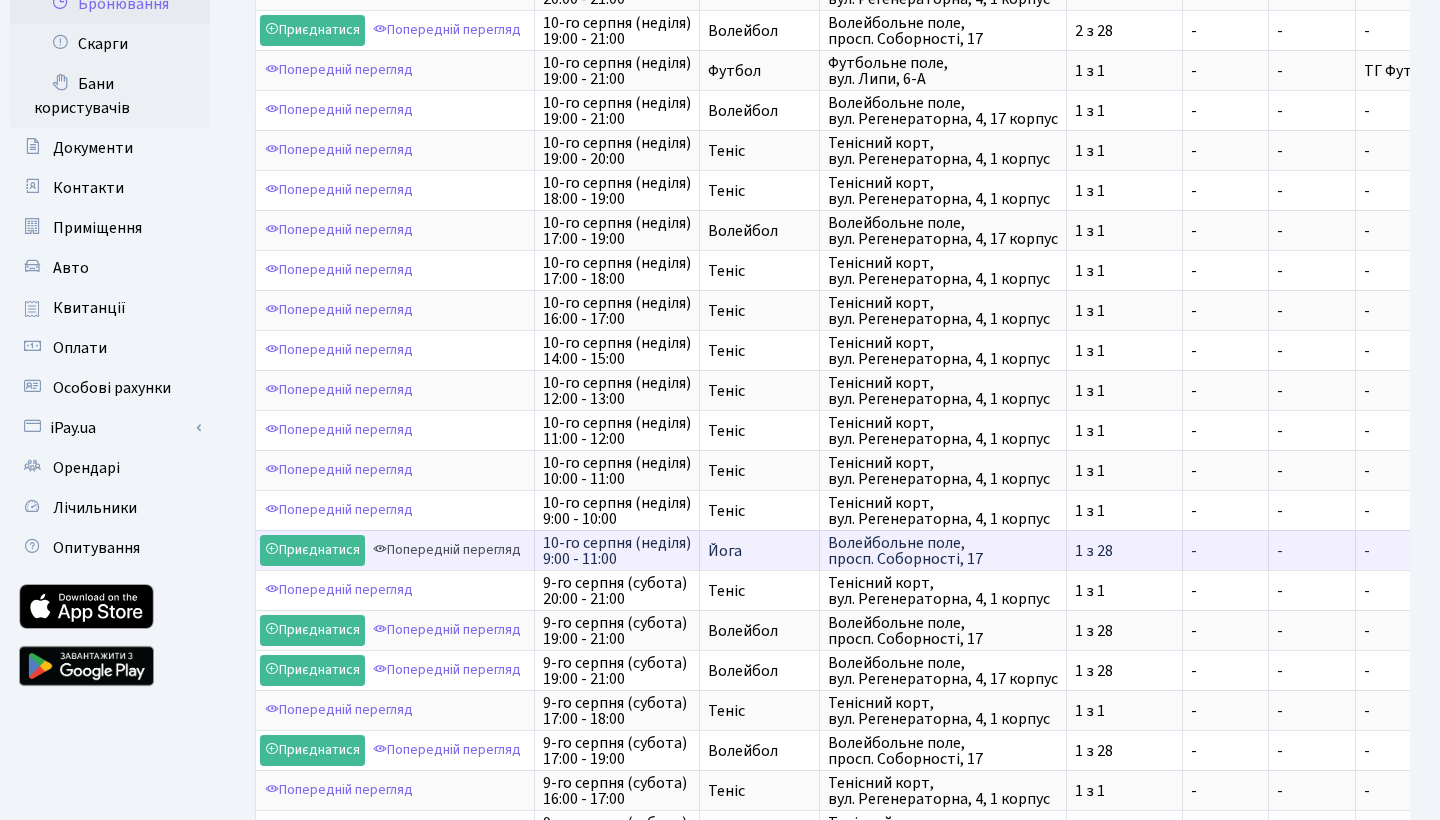 scroll, scrollTop: 287, scrollLeft: 0, axis: vertical 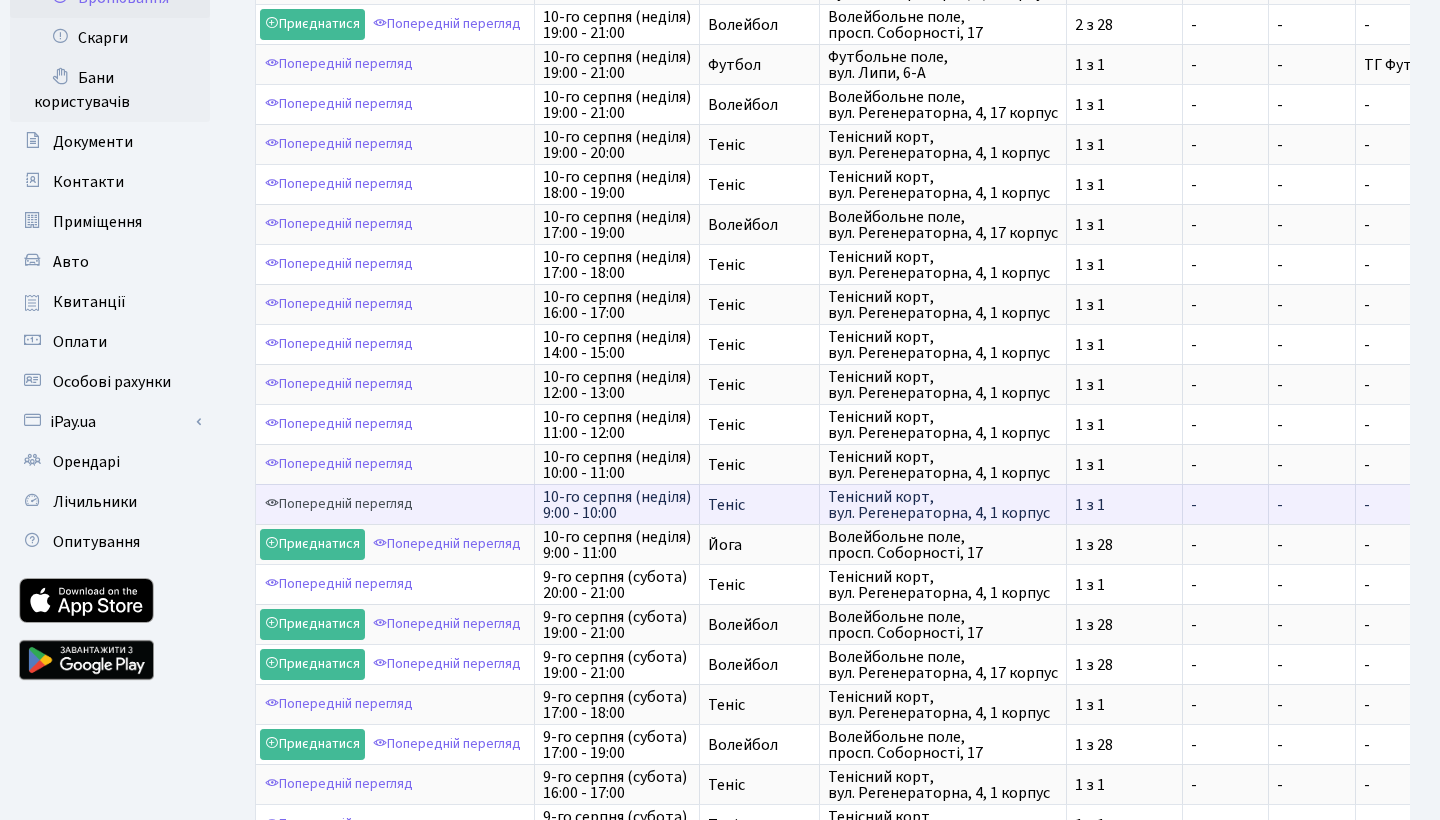click on "Попередній перегляд" at bounding box center [339, 504] 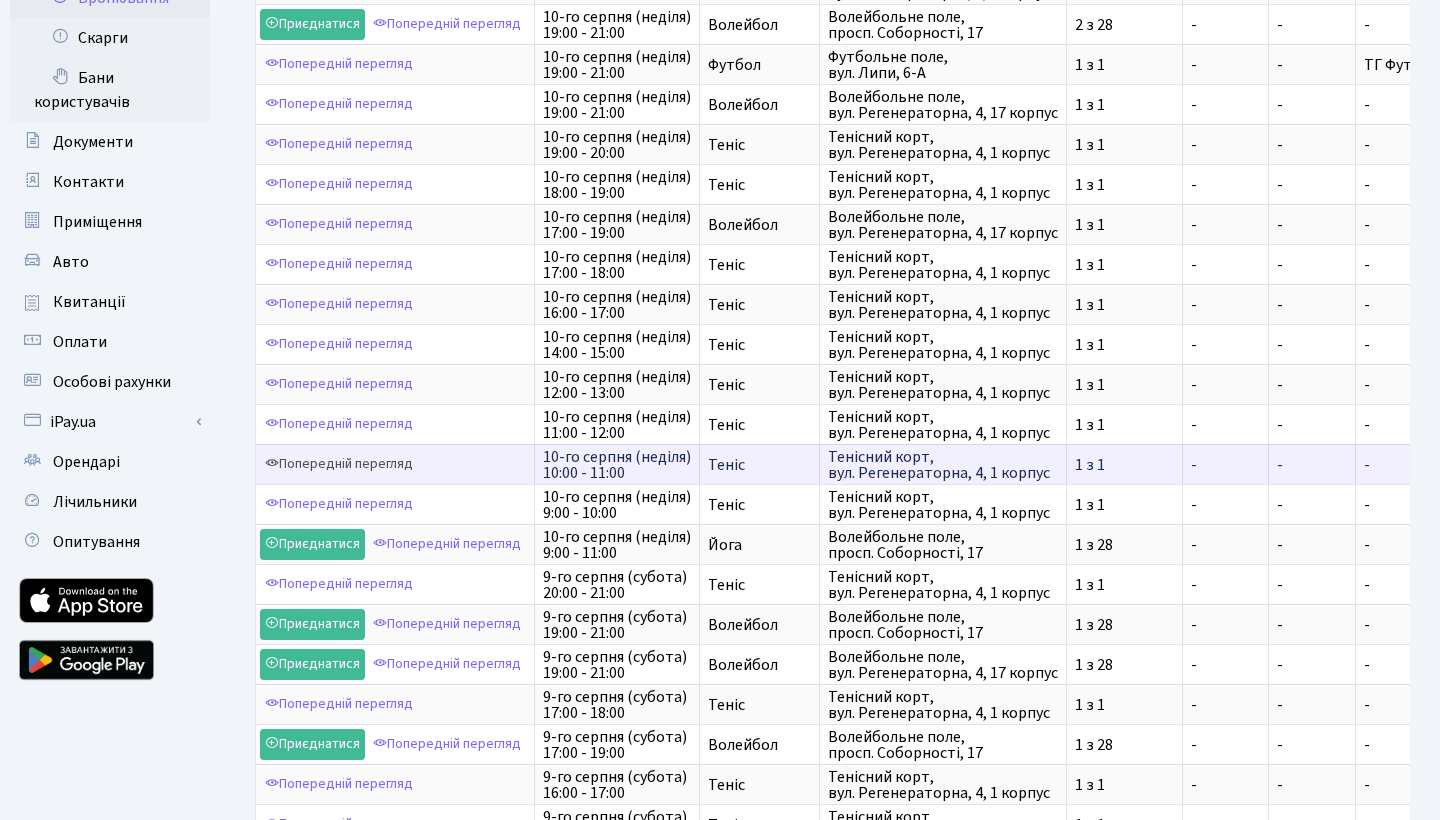 click on "Попередній перегляд" at bounding box center (339, 464) 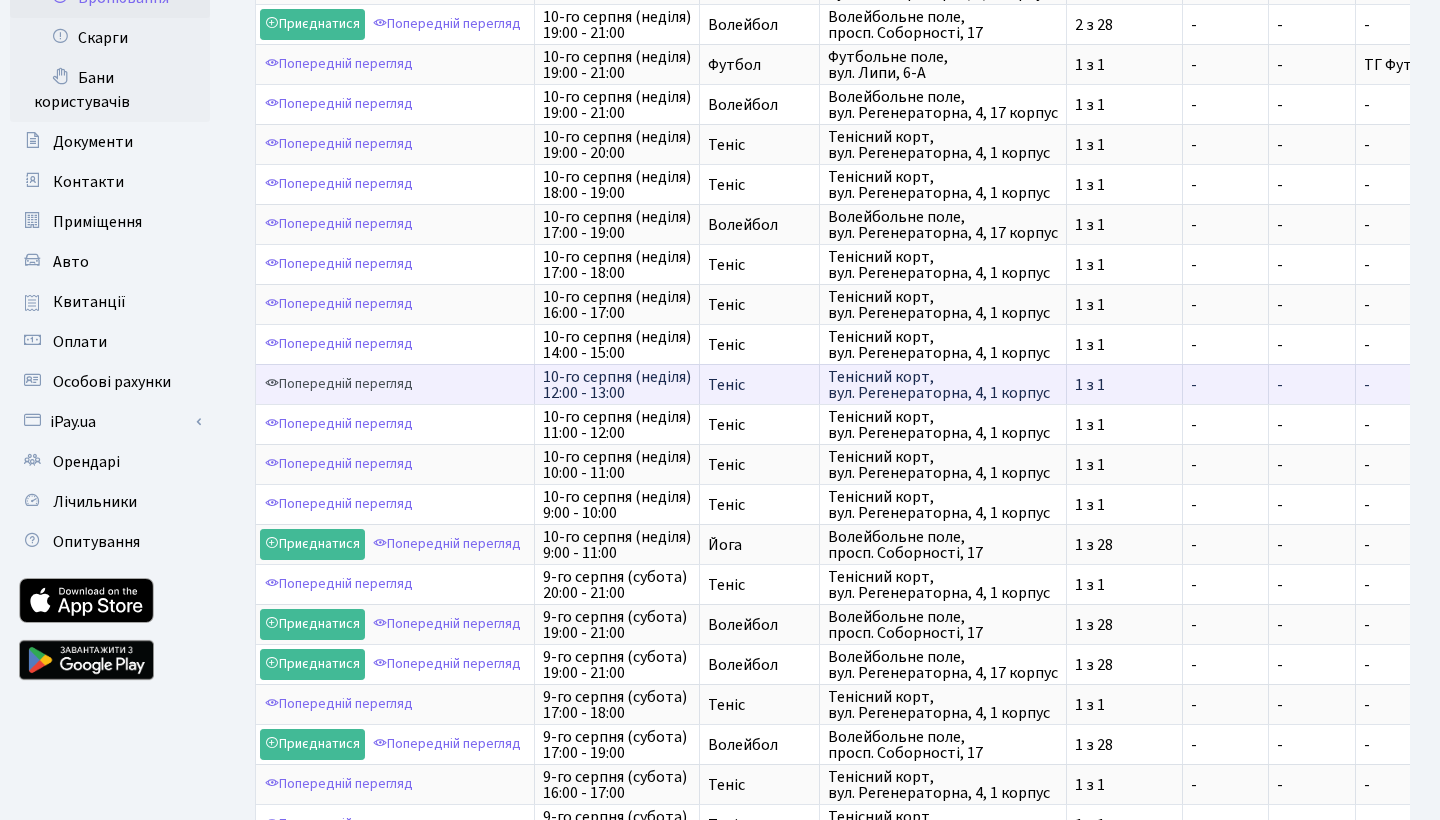 click on "Попередній перегляд" at bounding box center (339, 384) 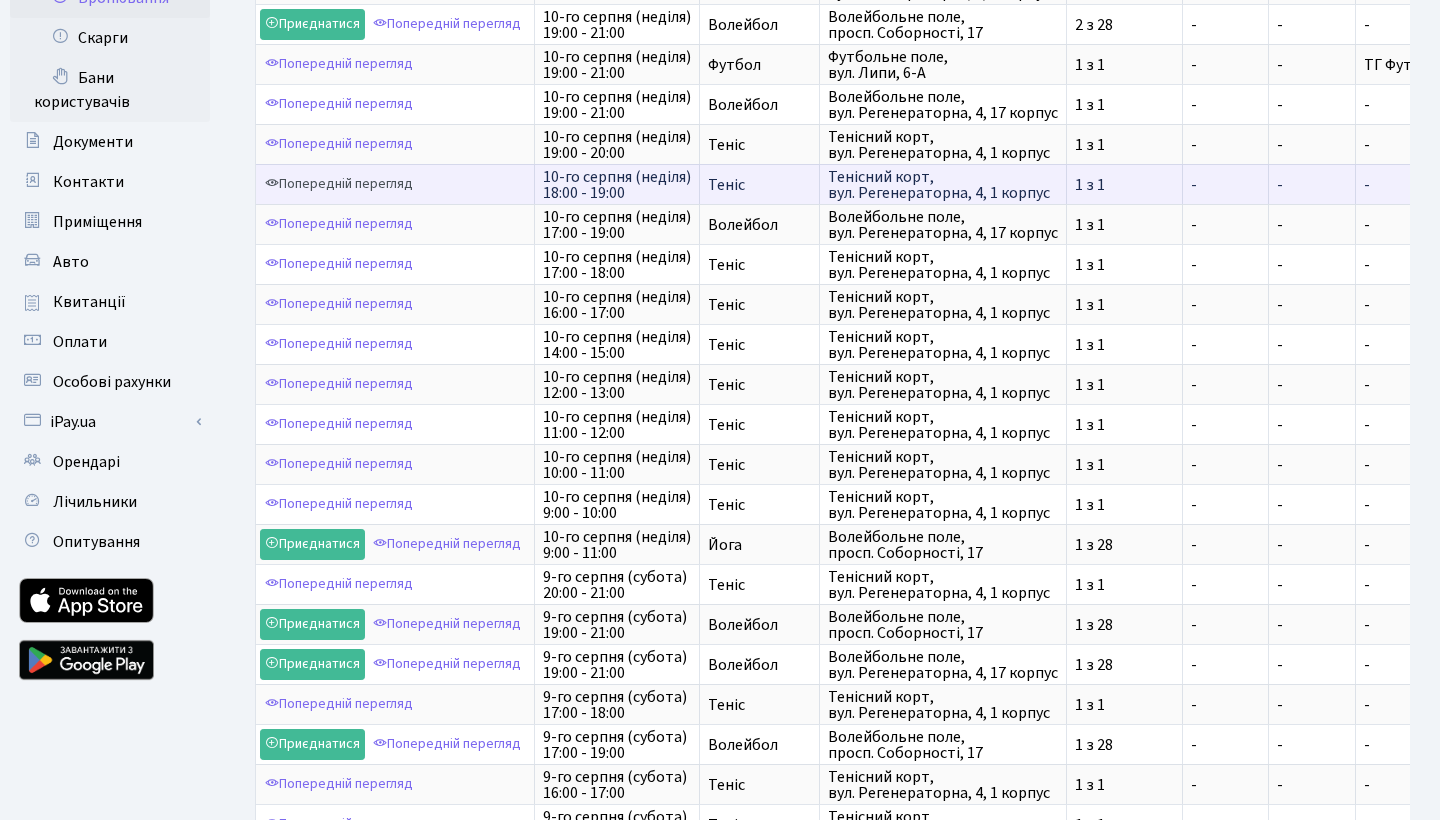 click on "Попередній перегляд" at bounding box center (339, 184) 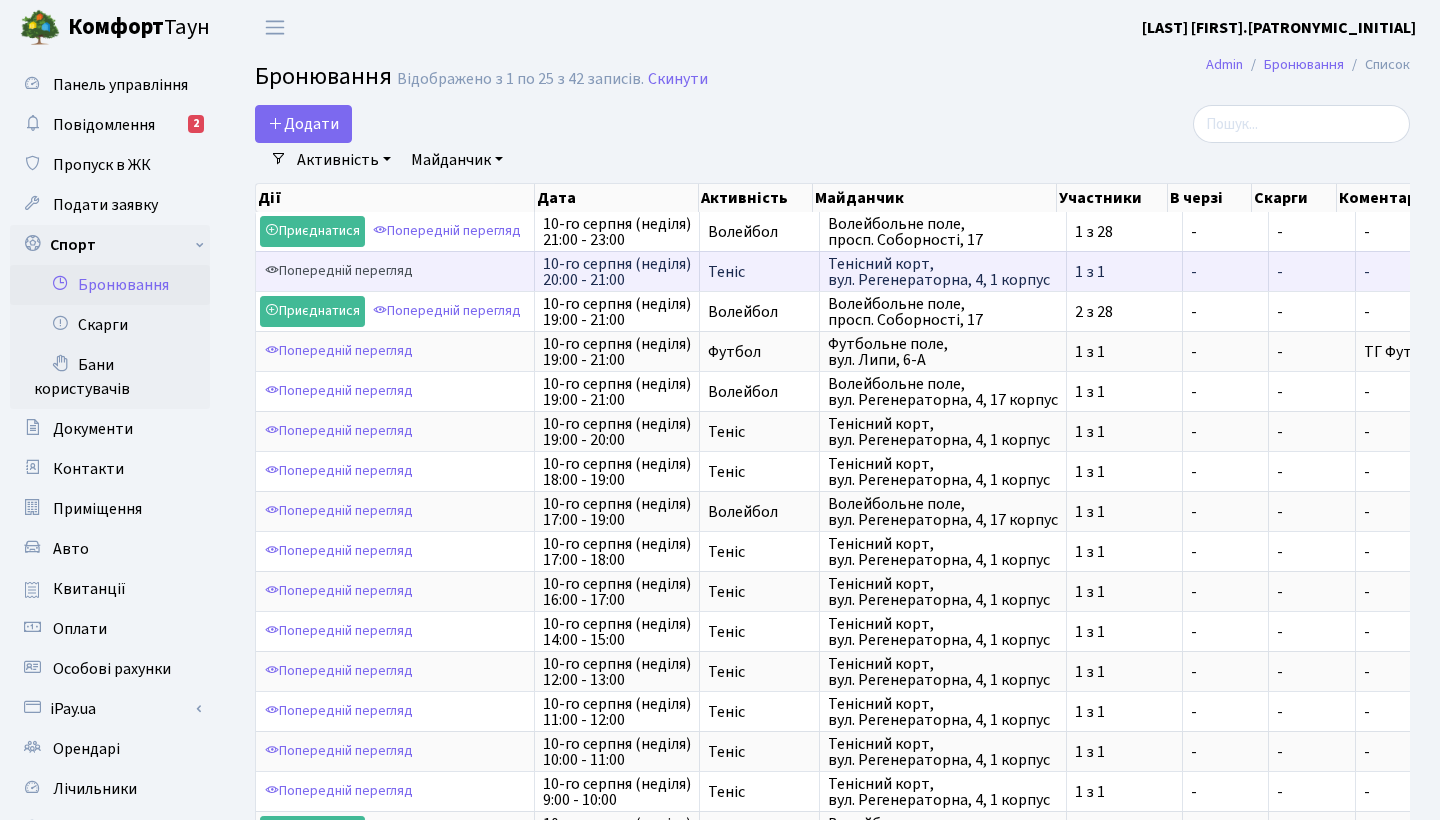 scroll, scrollTop: 0, scrollLeft: 0, axis: both 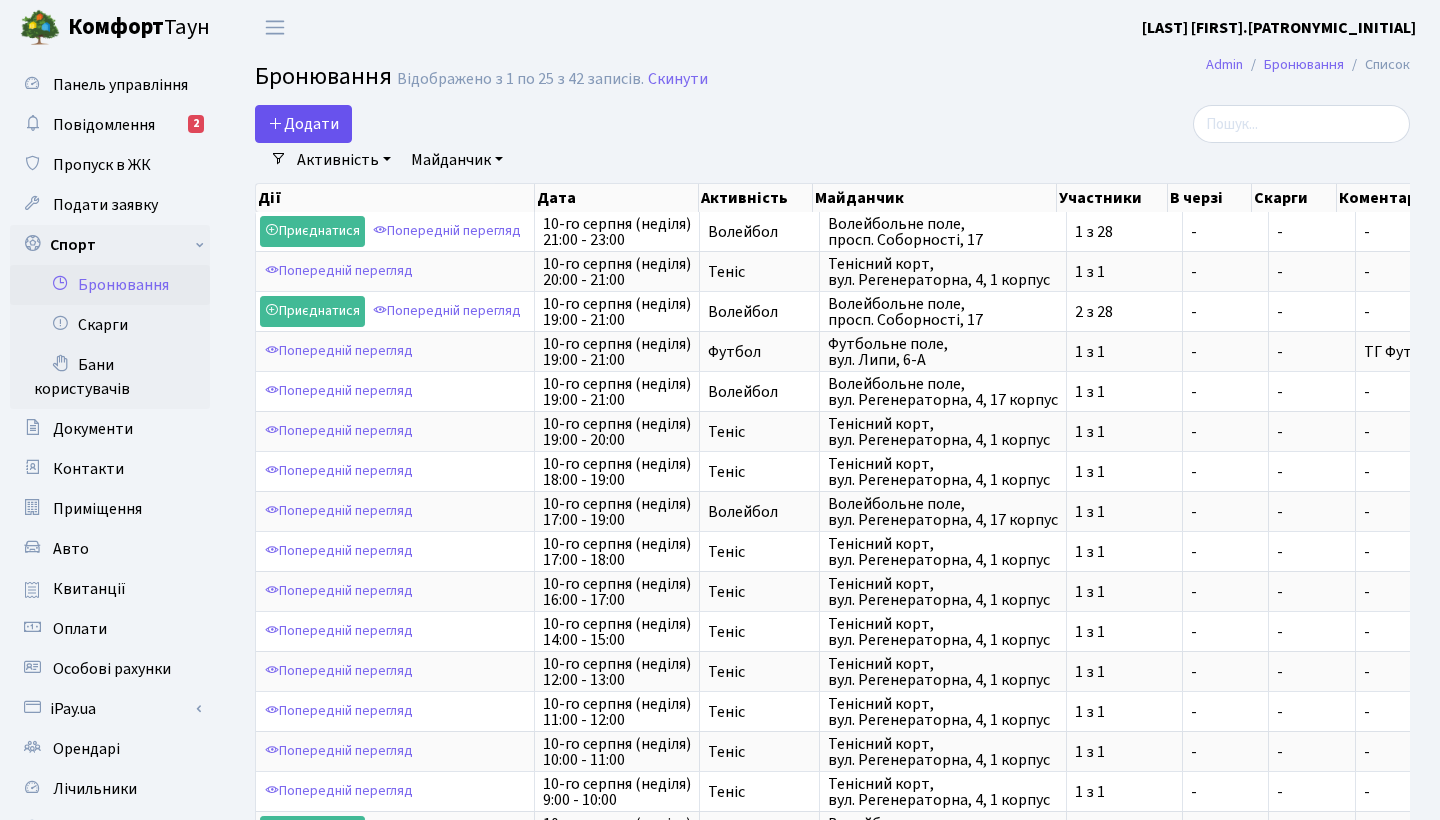 click on "Додати" at bounding box center [303, 124] 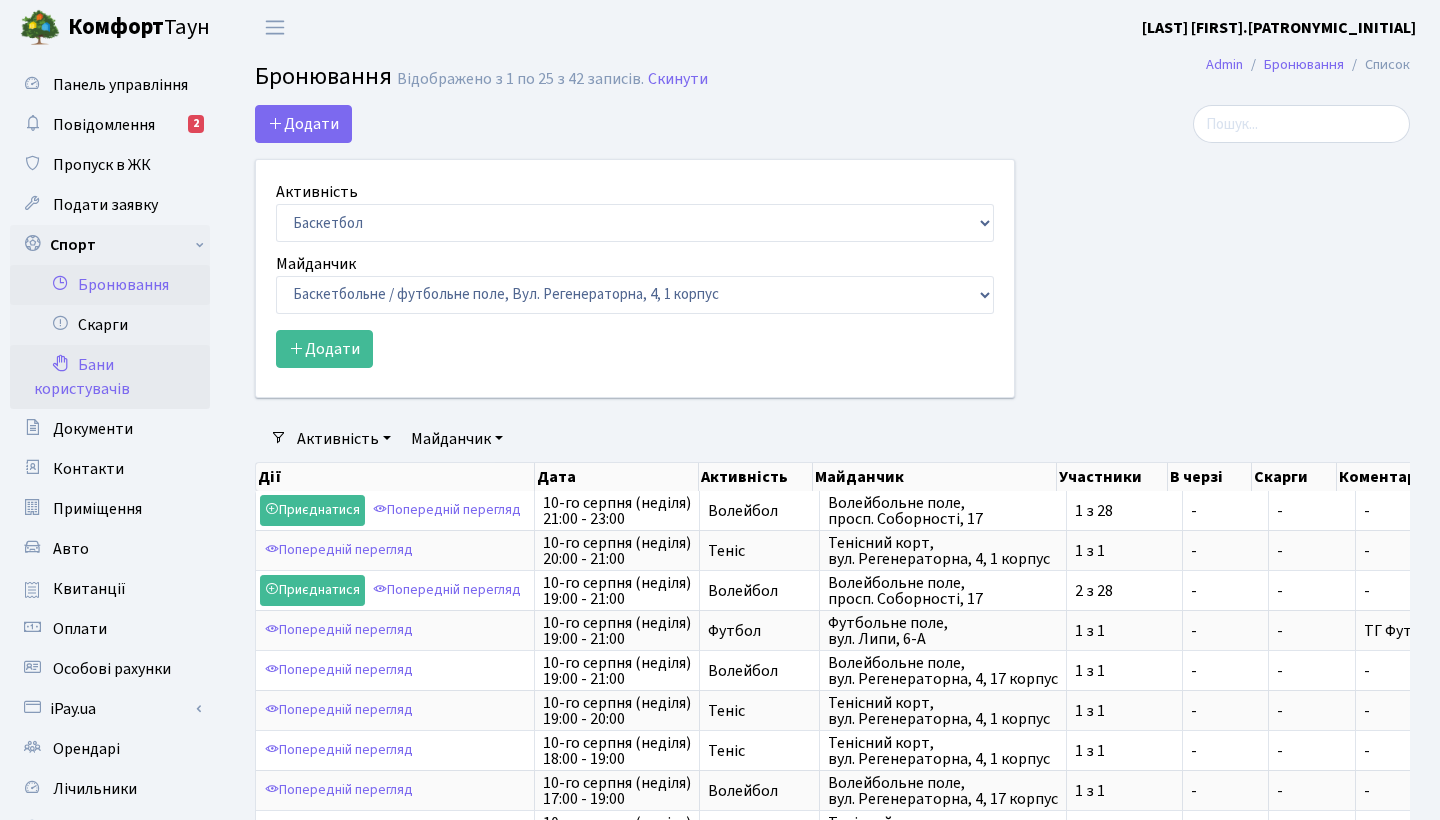 click on "Бани користувачів" at bounding box center [110, 377] 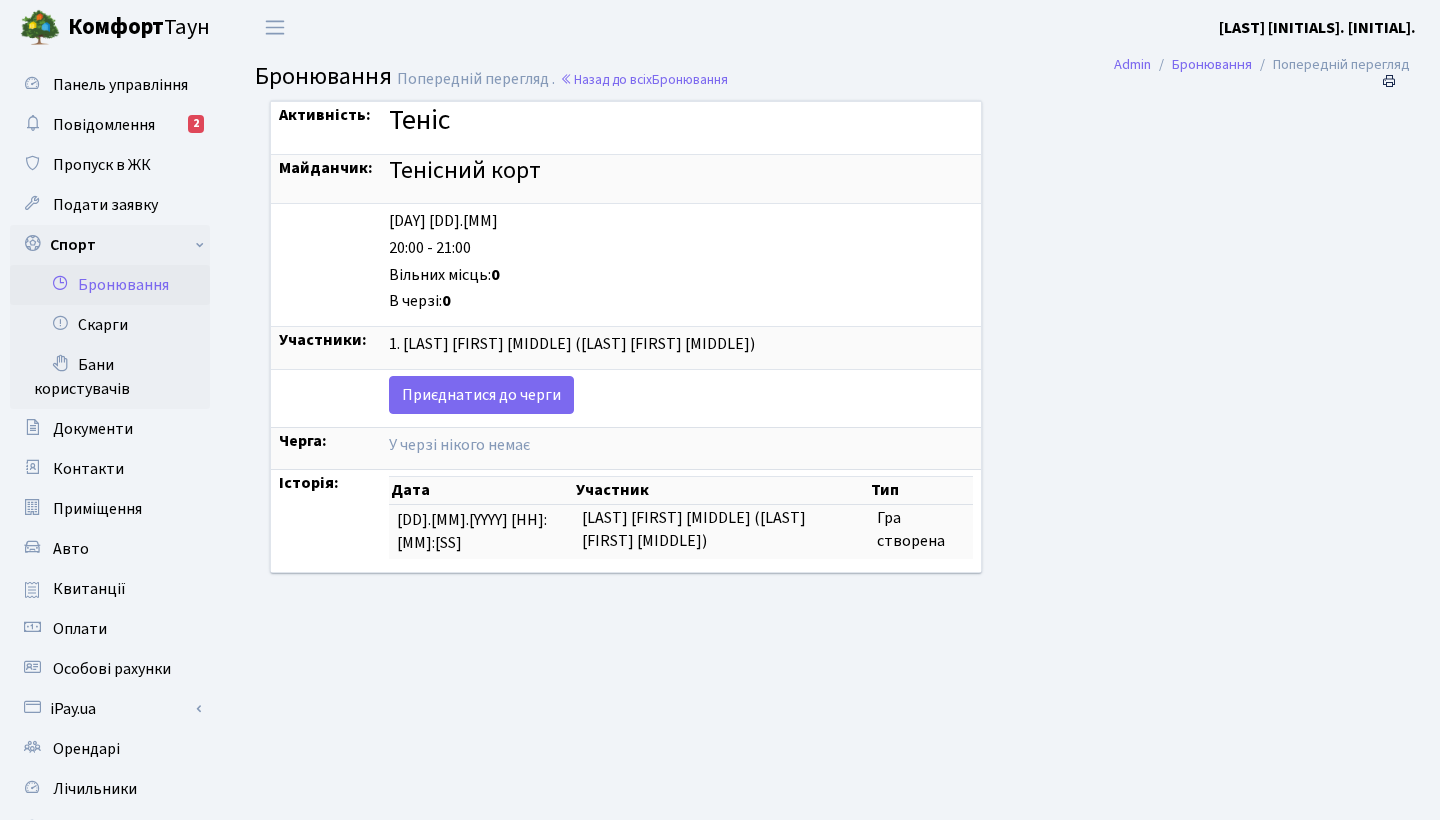 scroll, scrollTop: 0, scrollLeft: 0, axis: both 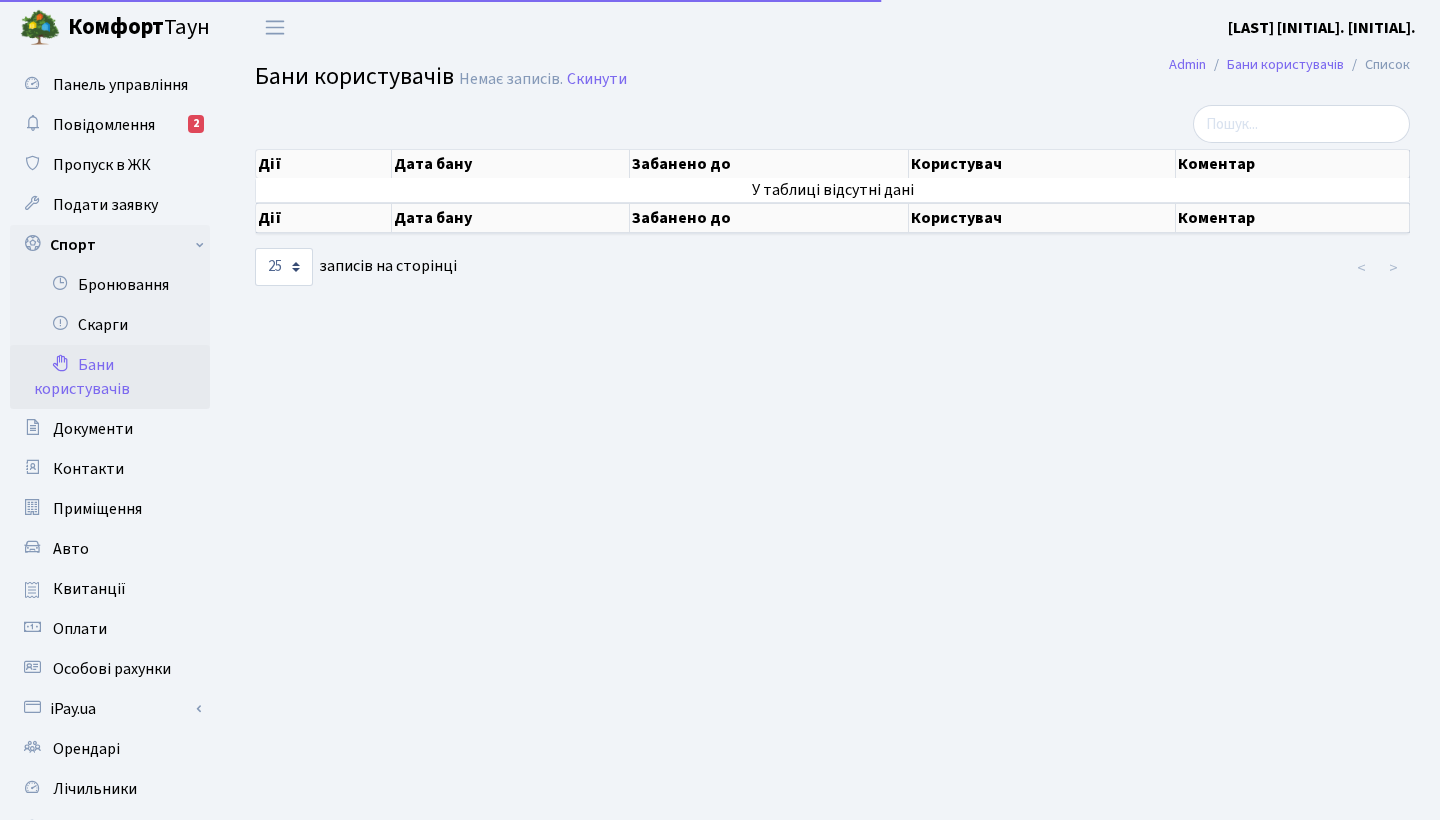 select on "25" 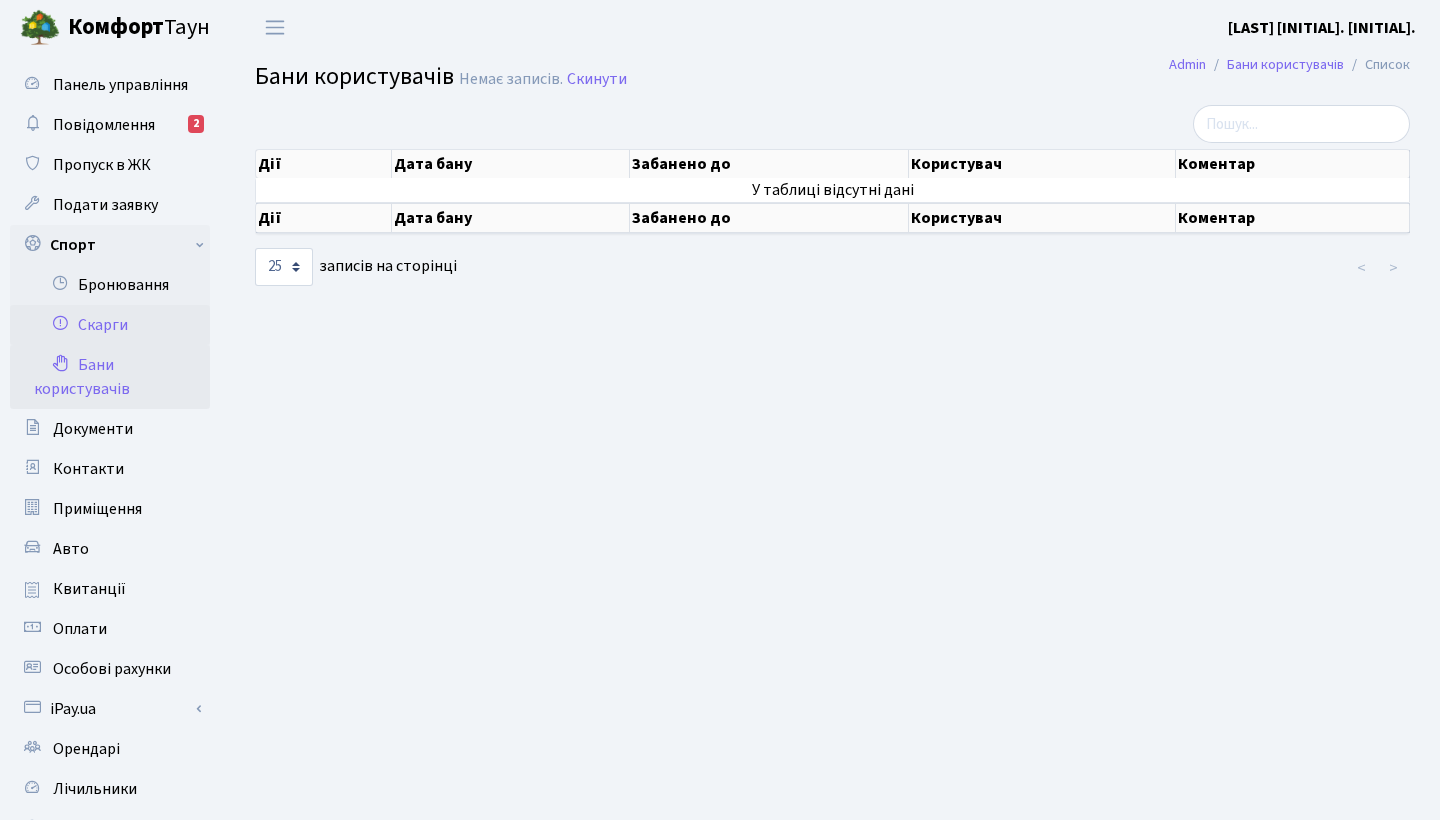 click on "Скарги" at bounding box center (110, 325) 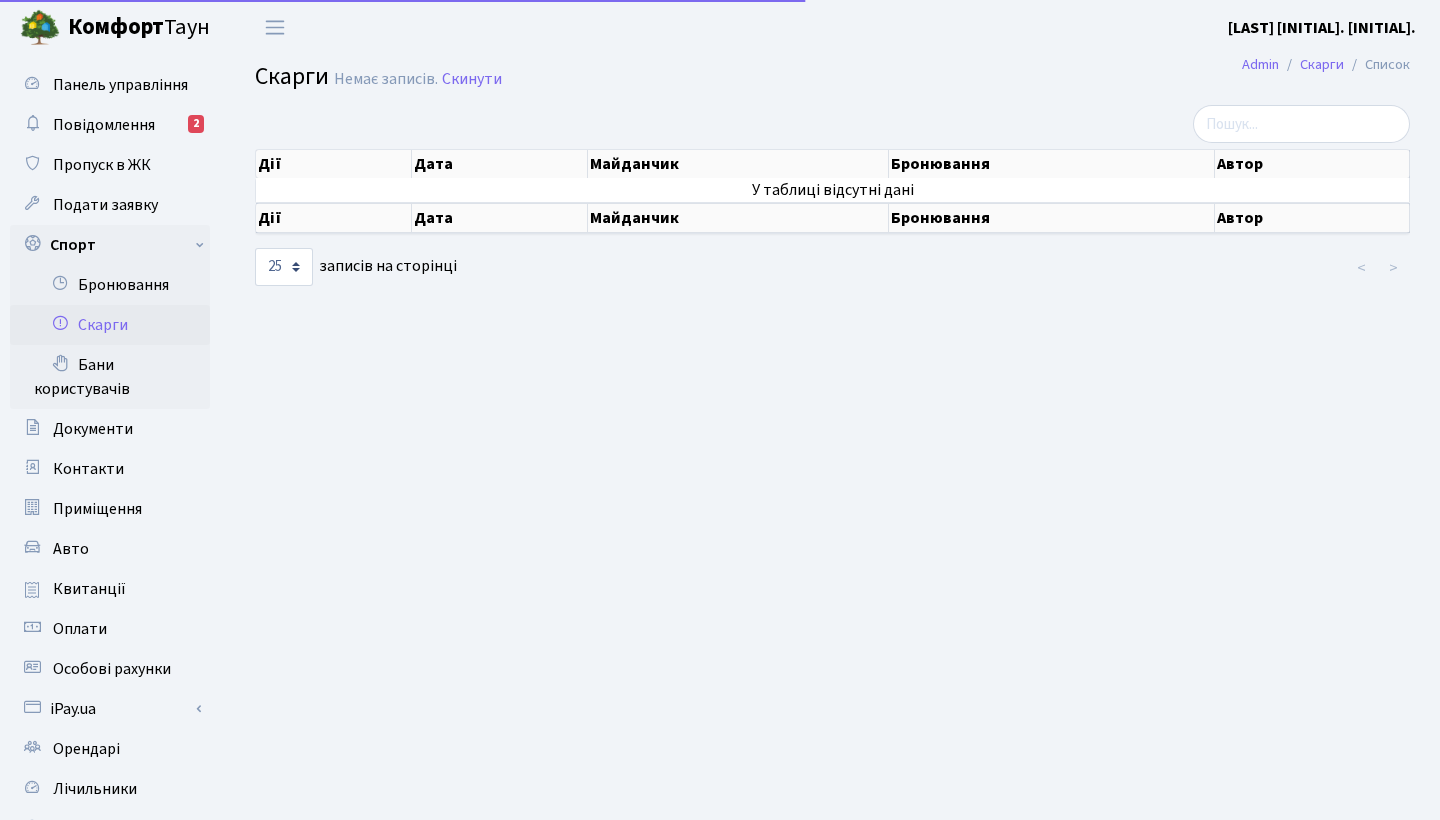 select on "25" 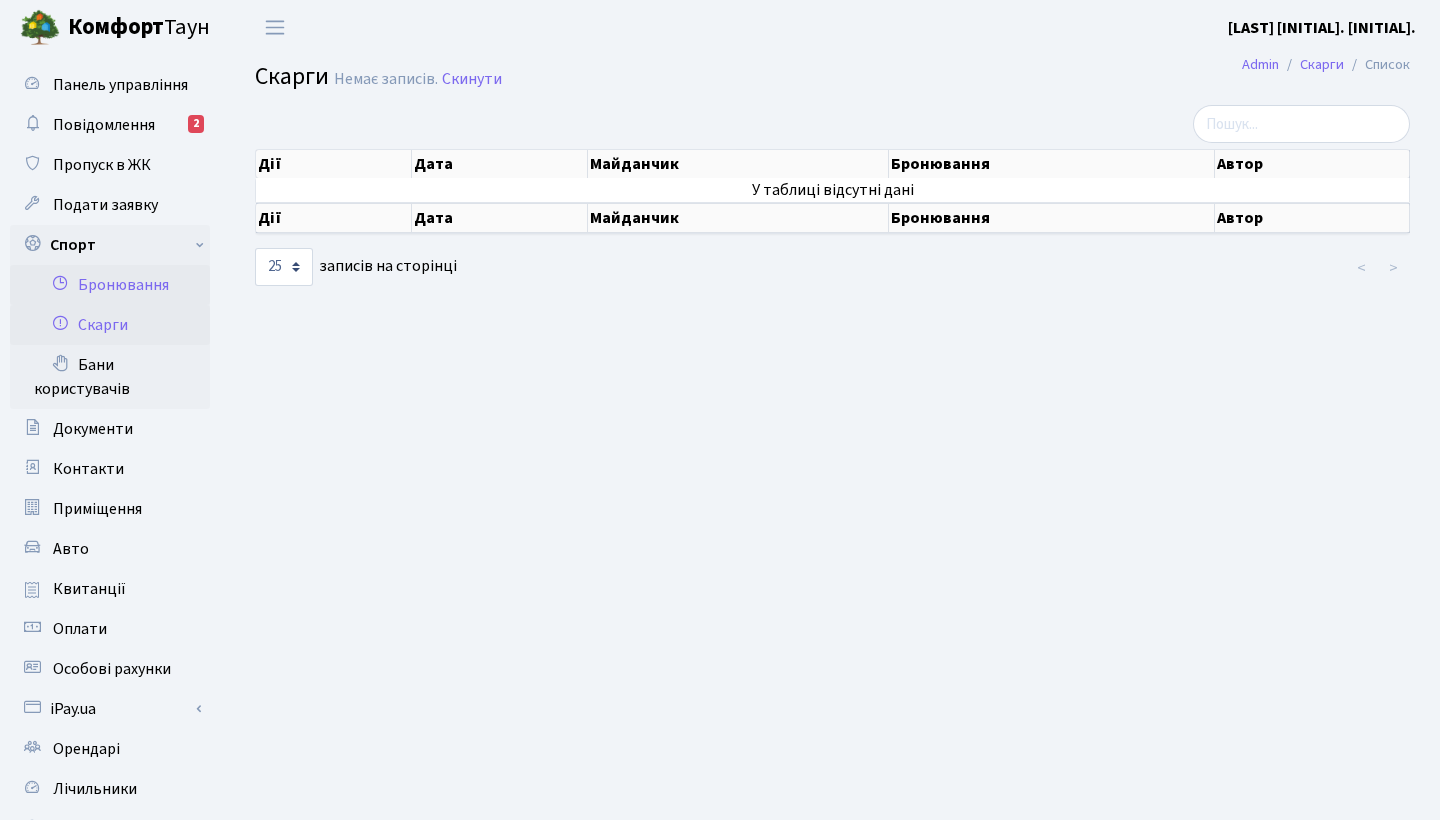 click on "Бронювання" at bounding box center [110, 285] 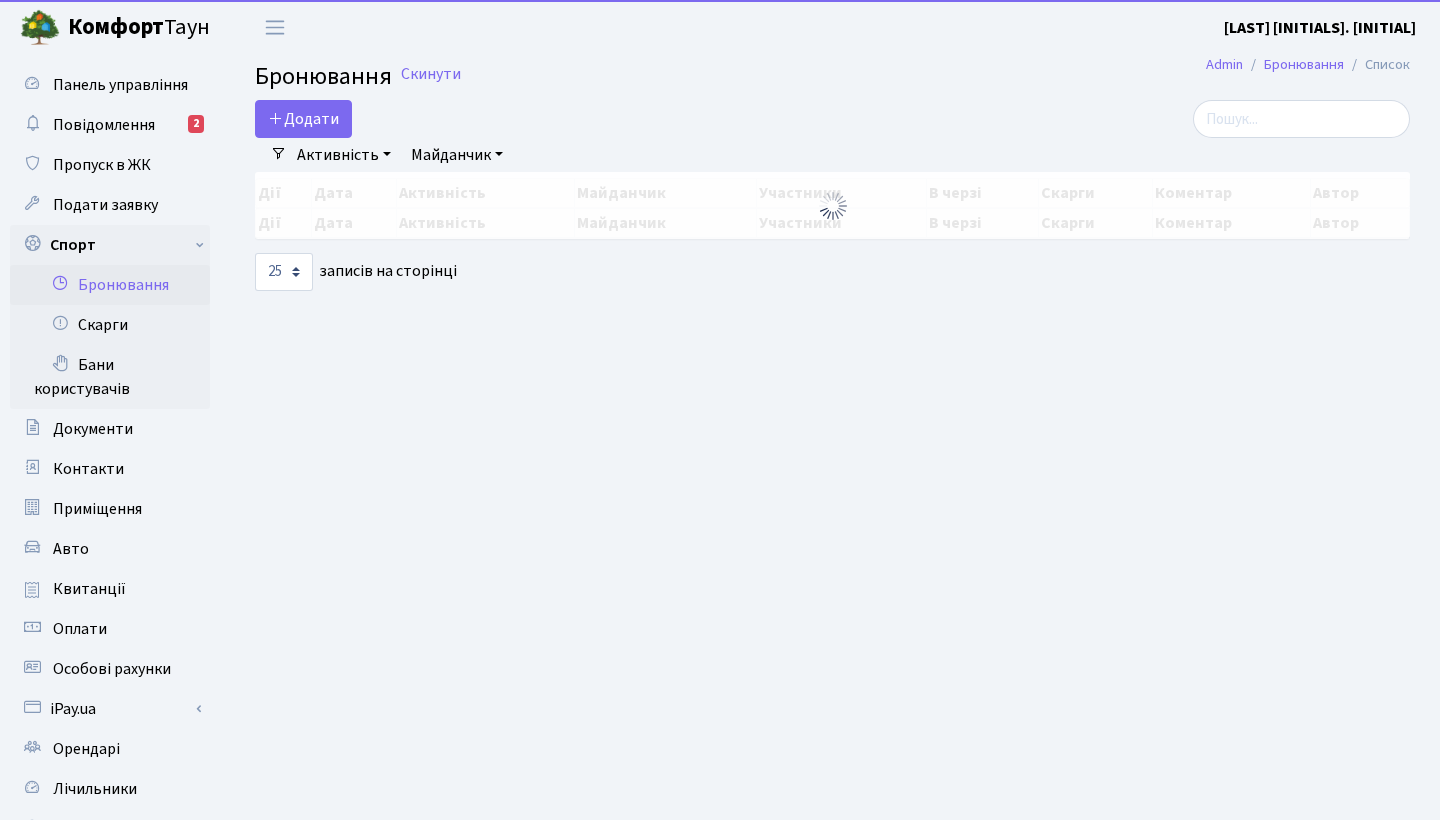 select on "25" 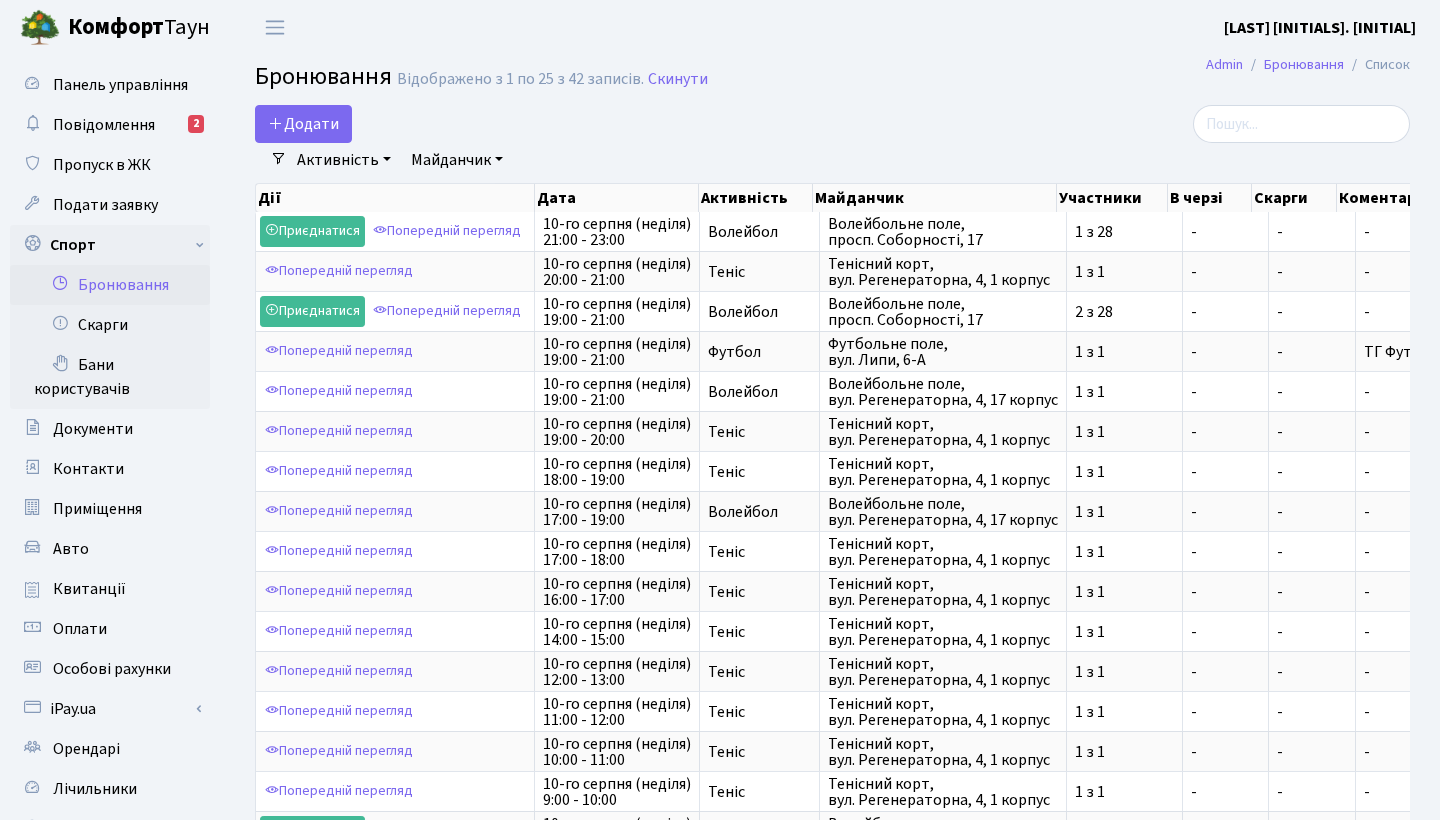 scroll, scrollTop: 0, scrollLeft: 0, axis: both 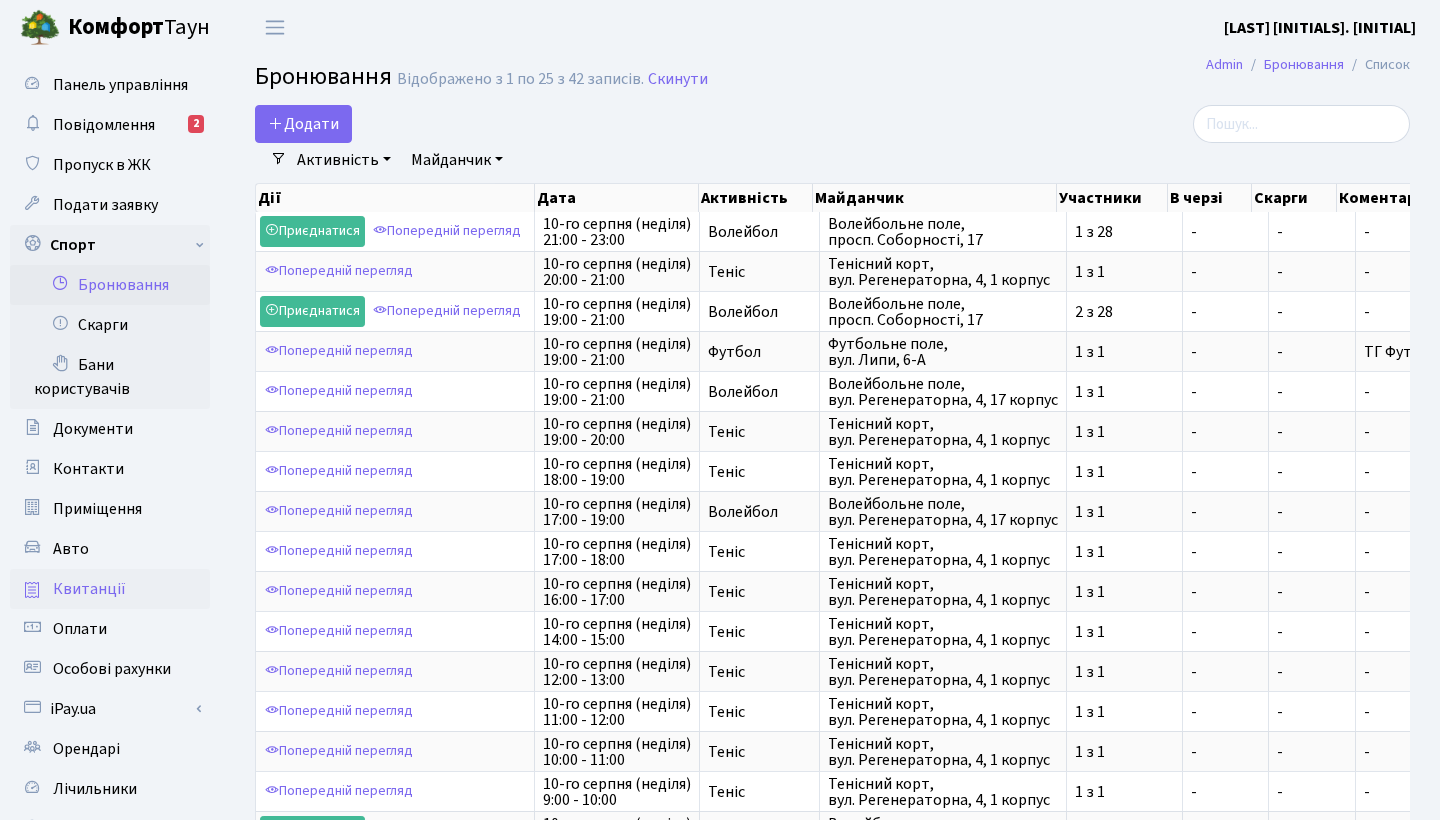 click on "Квитанції" at bounding box center [89, 589] 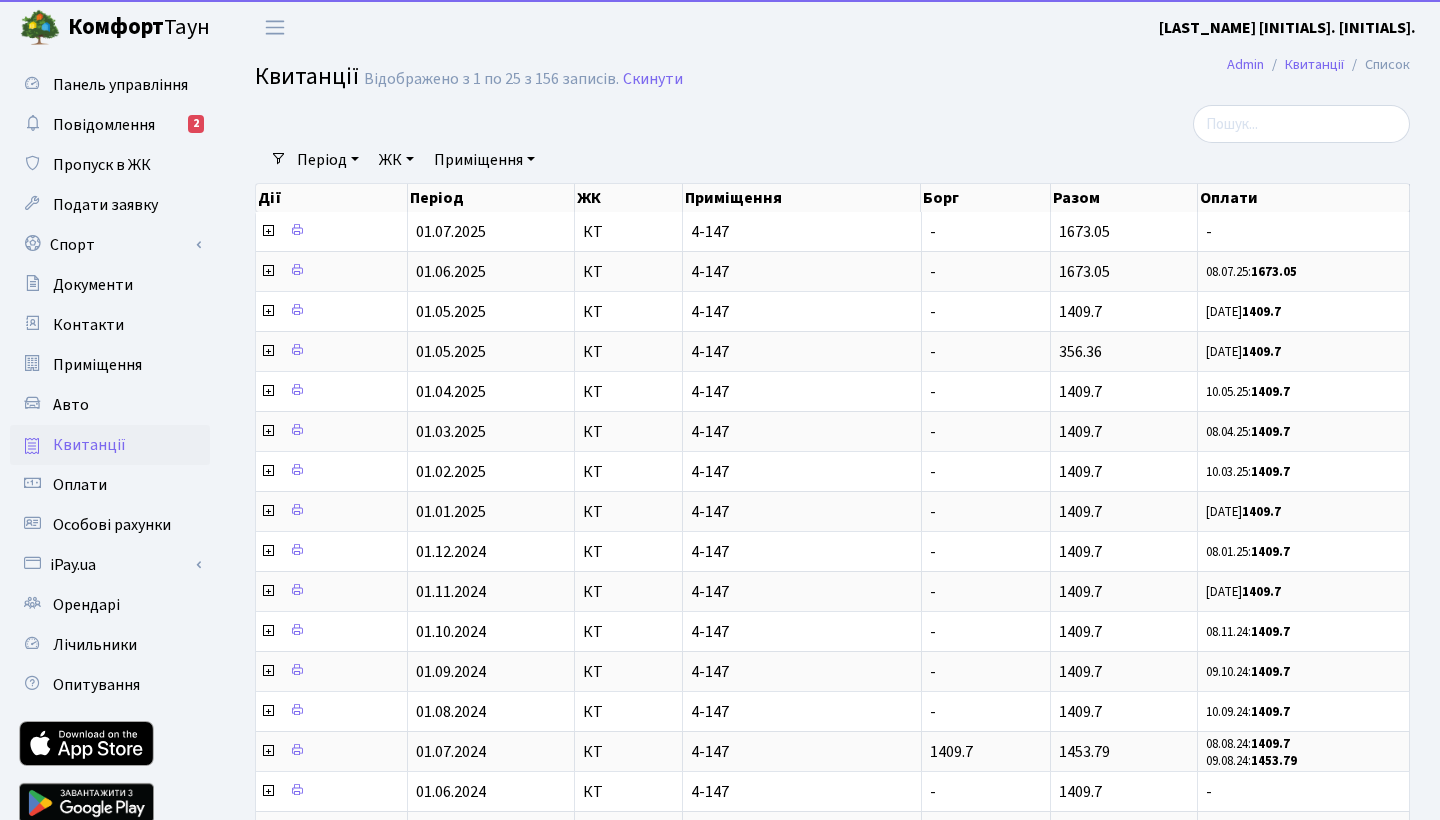 select on "25" 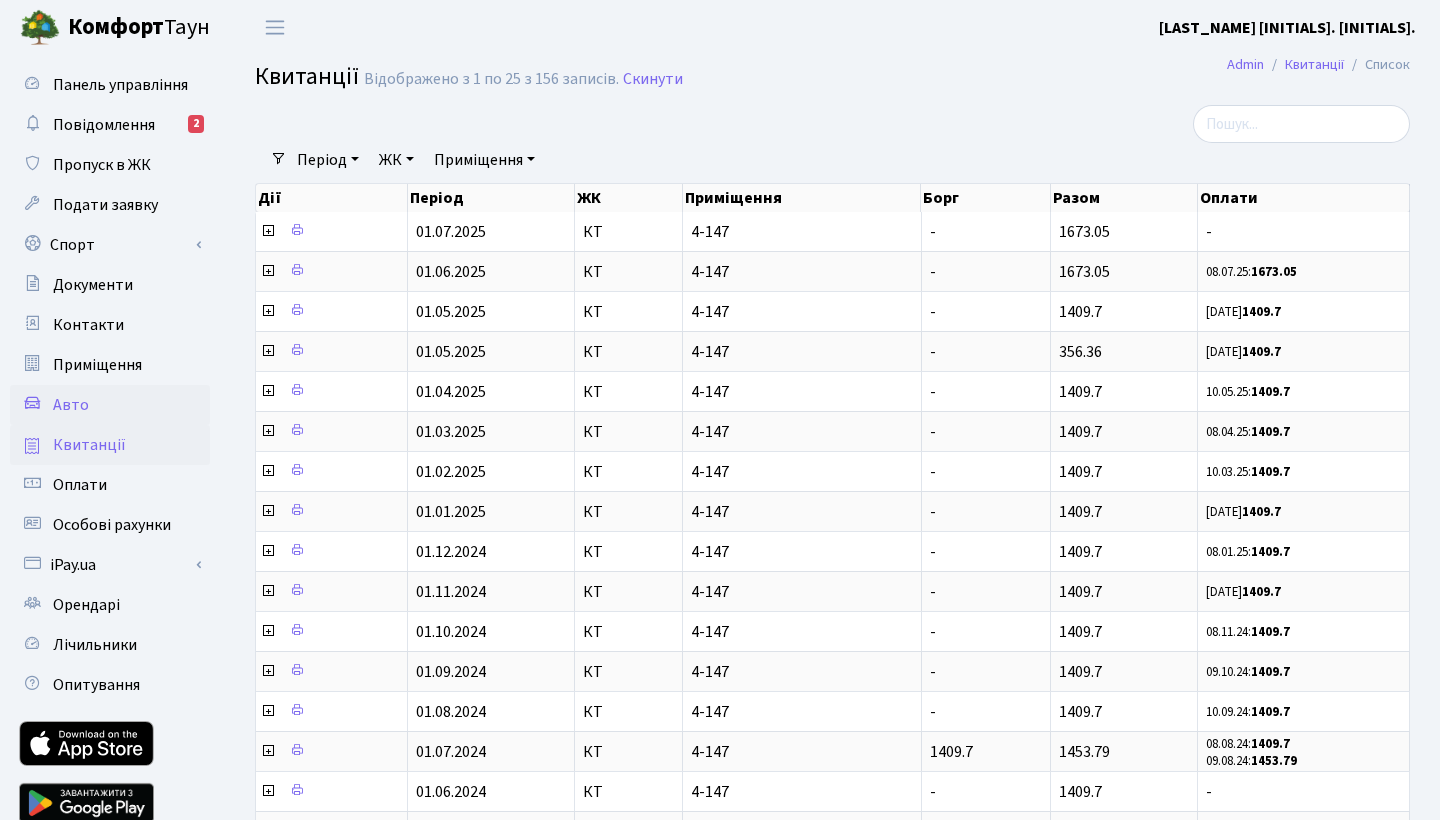click on "Авто" at bounding box center (71, 405) 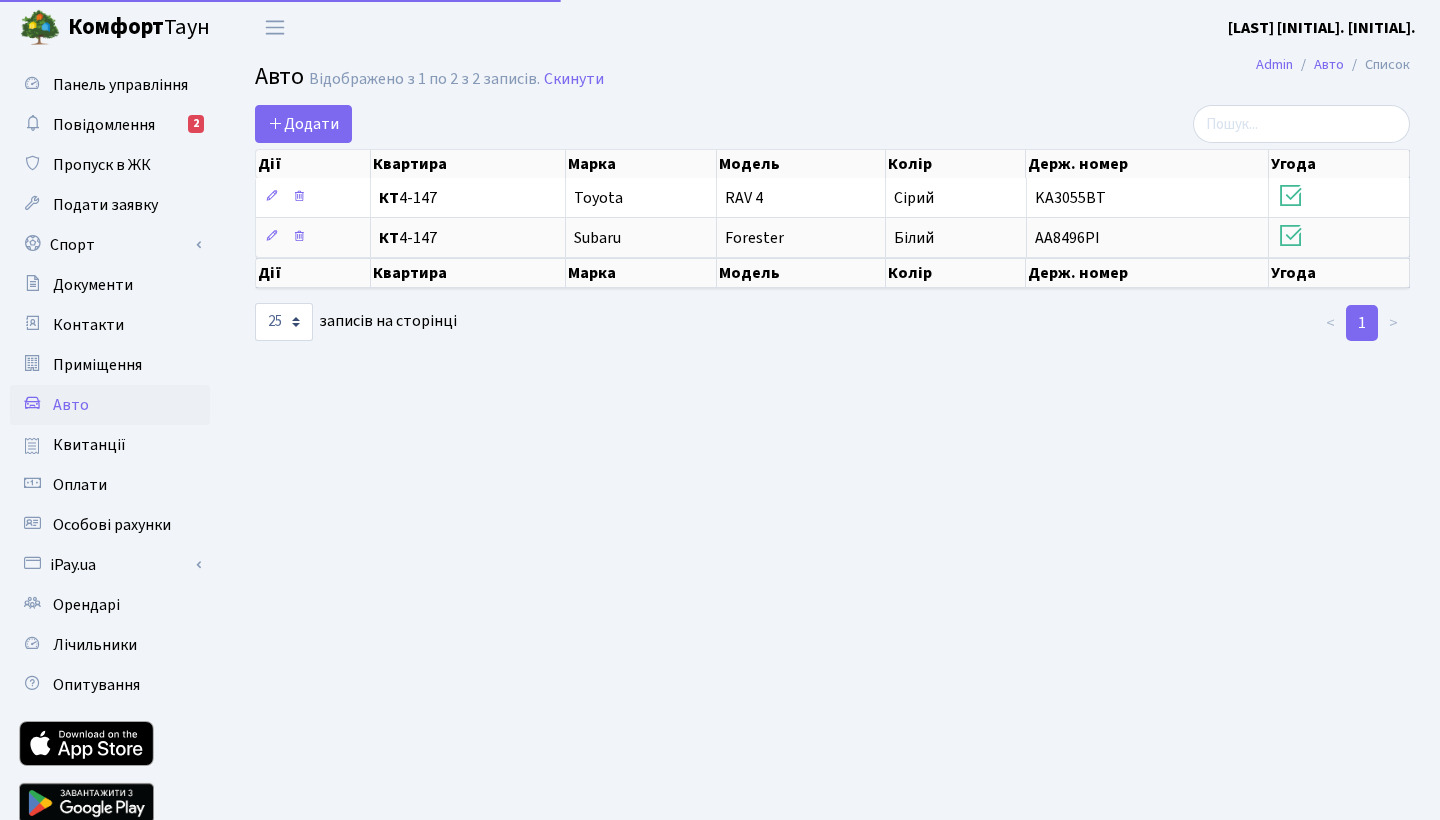 select on "25" 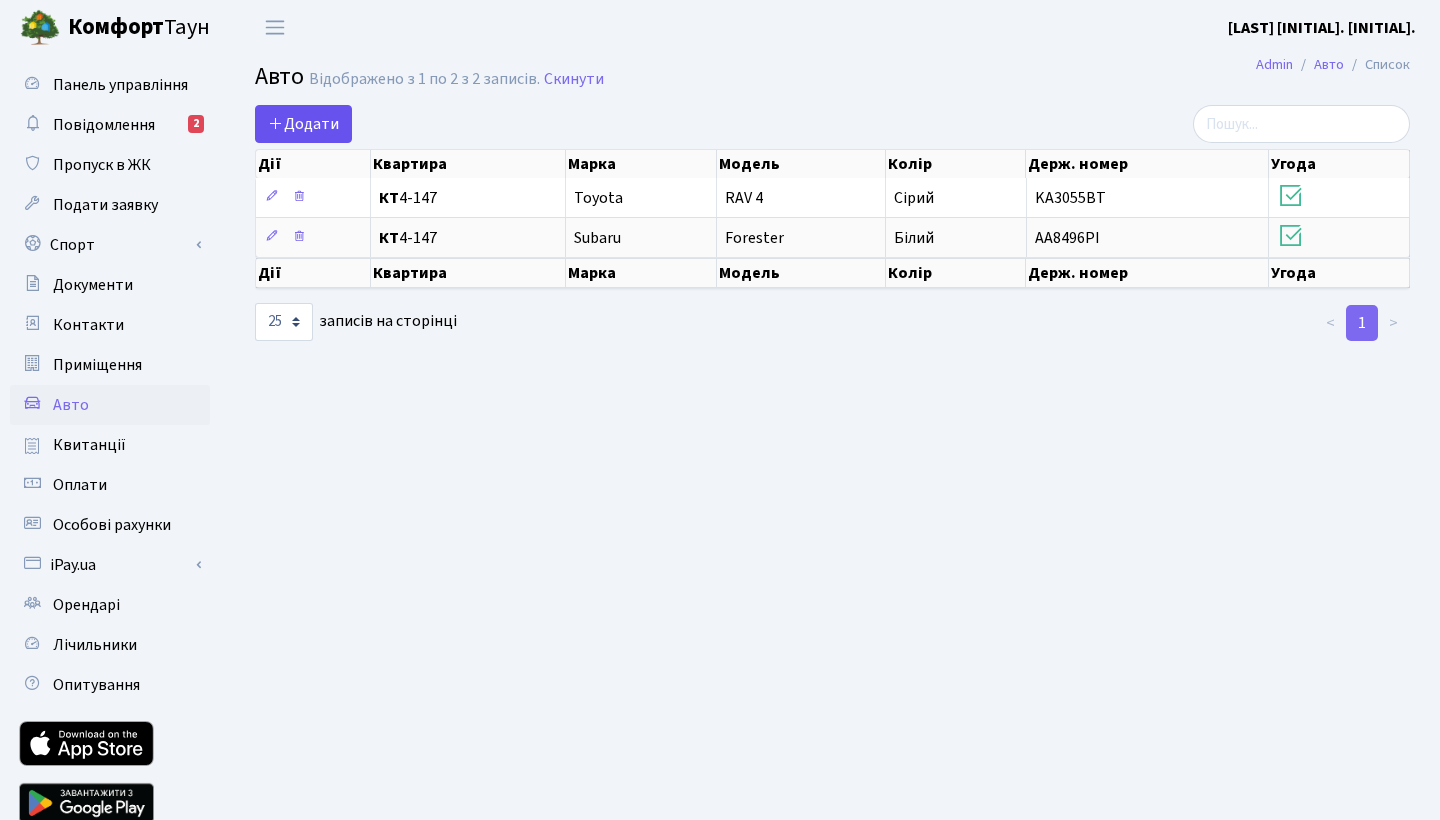 click on "Додати" at bounding box center [303, 124] 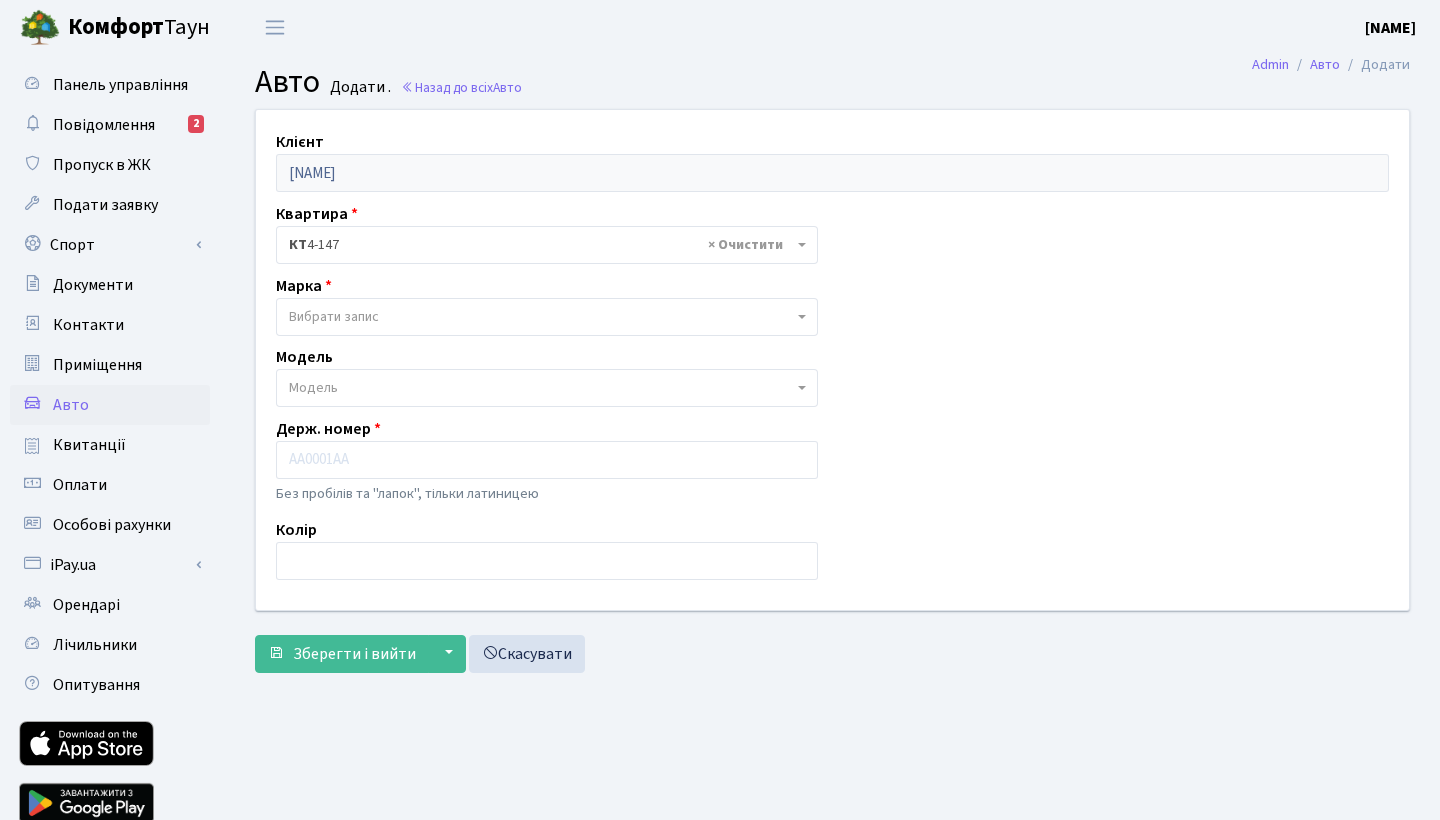scroll, scrollTop: 0, scrollLeft: 0, axis: both 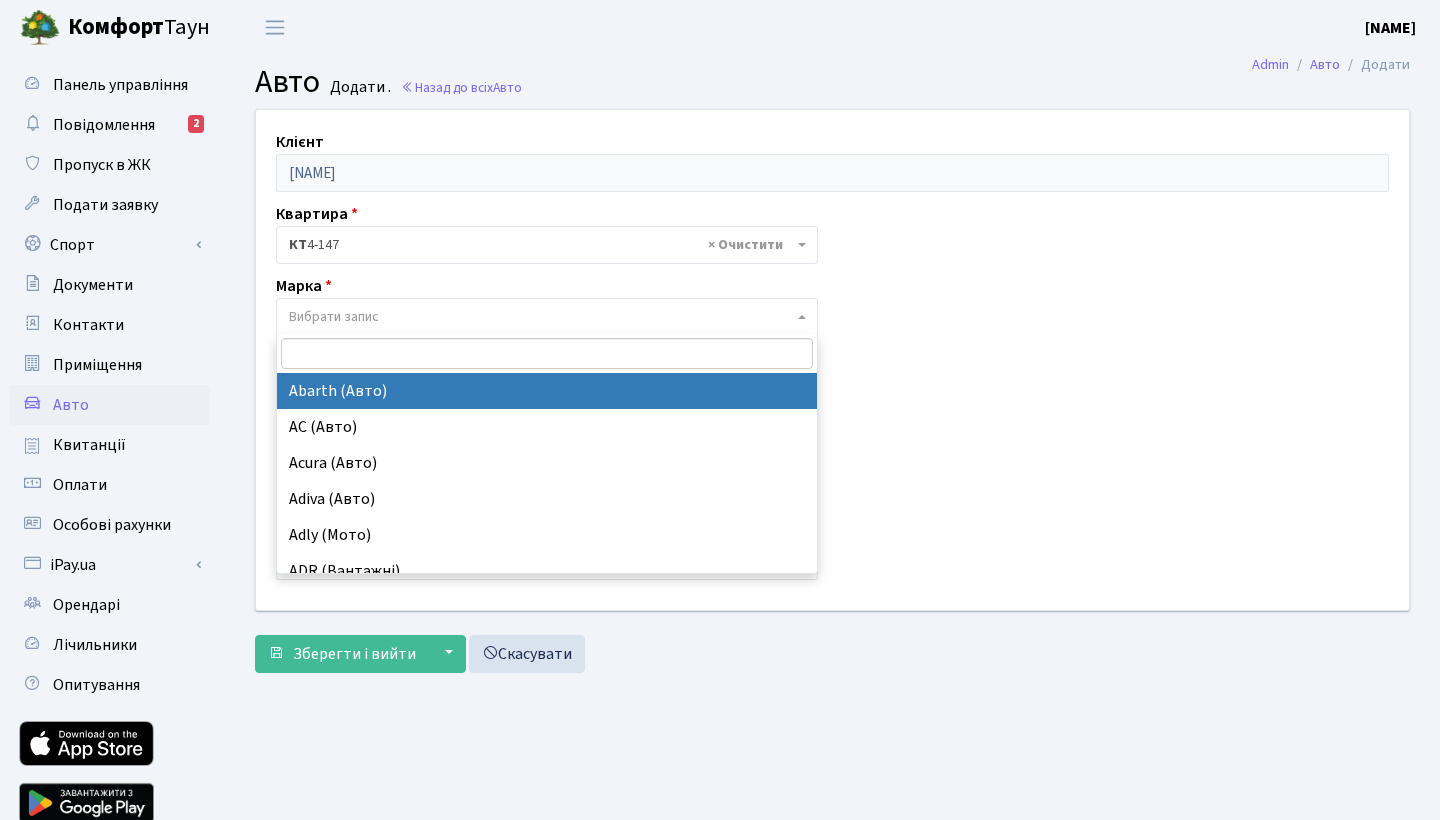 click on "Вибрати запис" at bounding box center [541, 317] 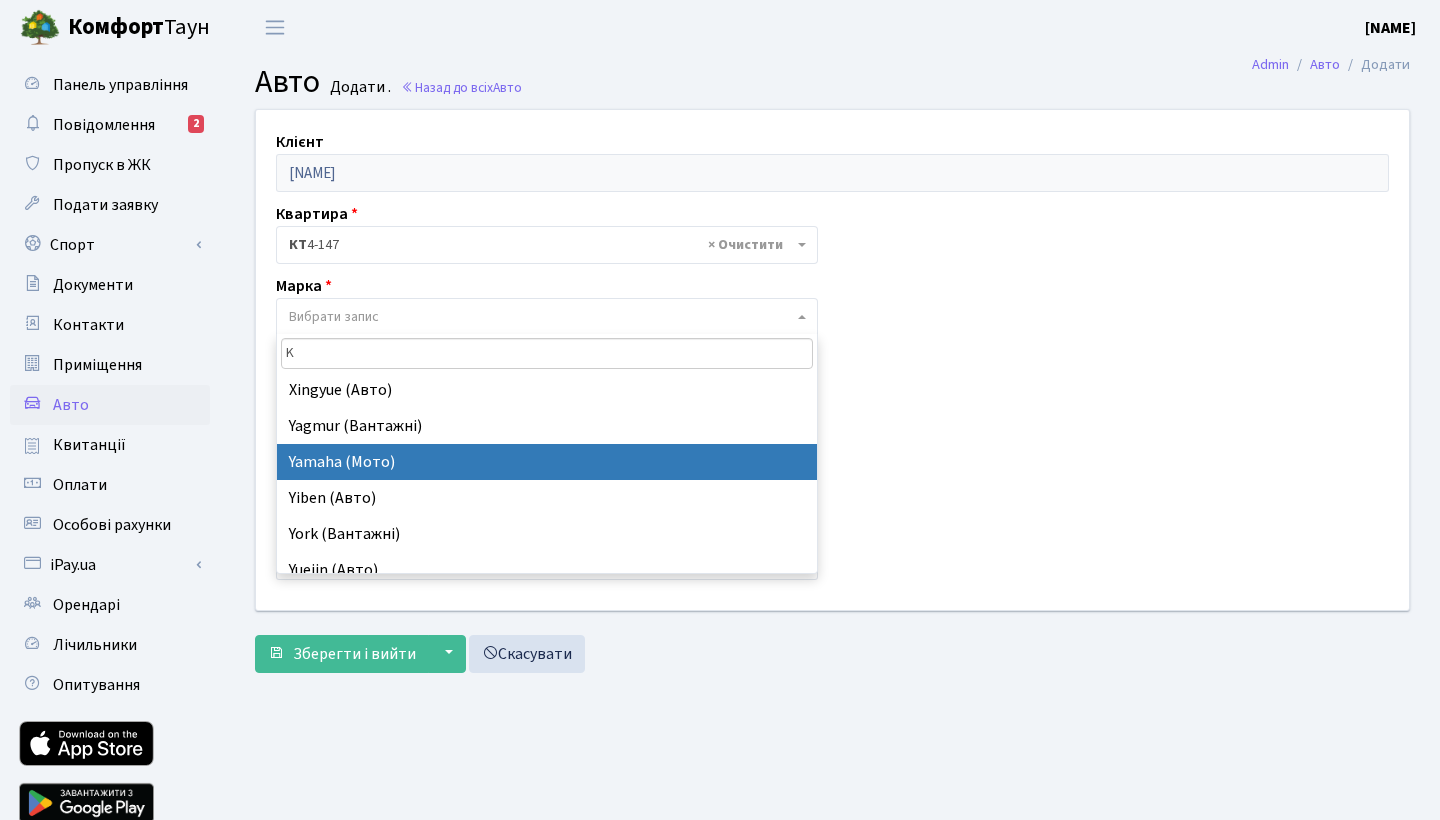 scroll, scrollTop: 0, scrollLeft: 0, axis: both 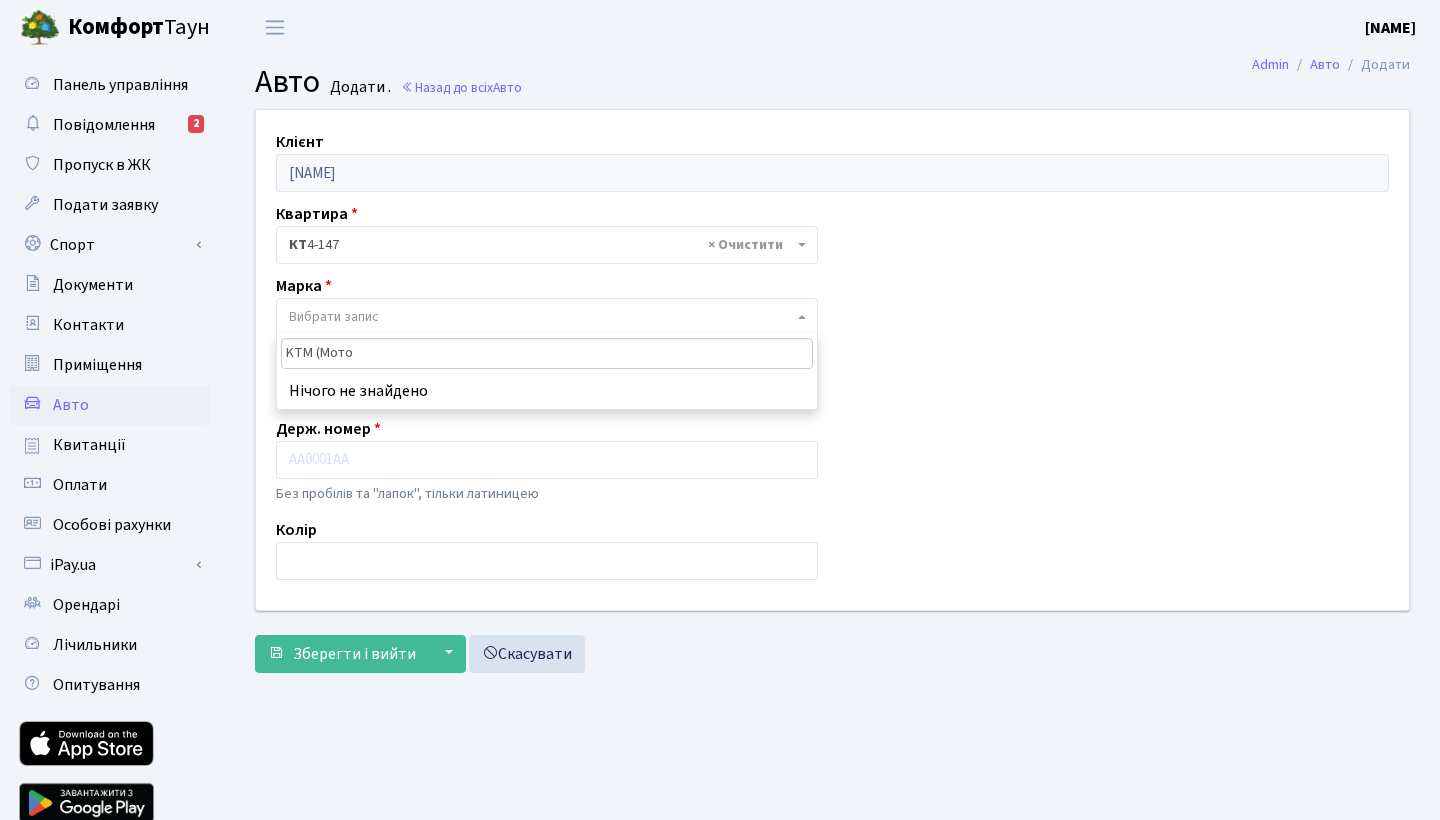 type on "KTM (Мото)" 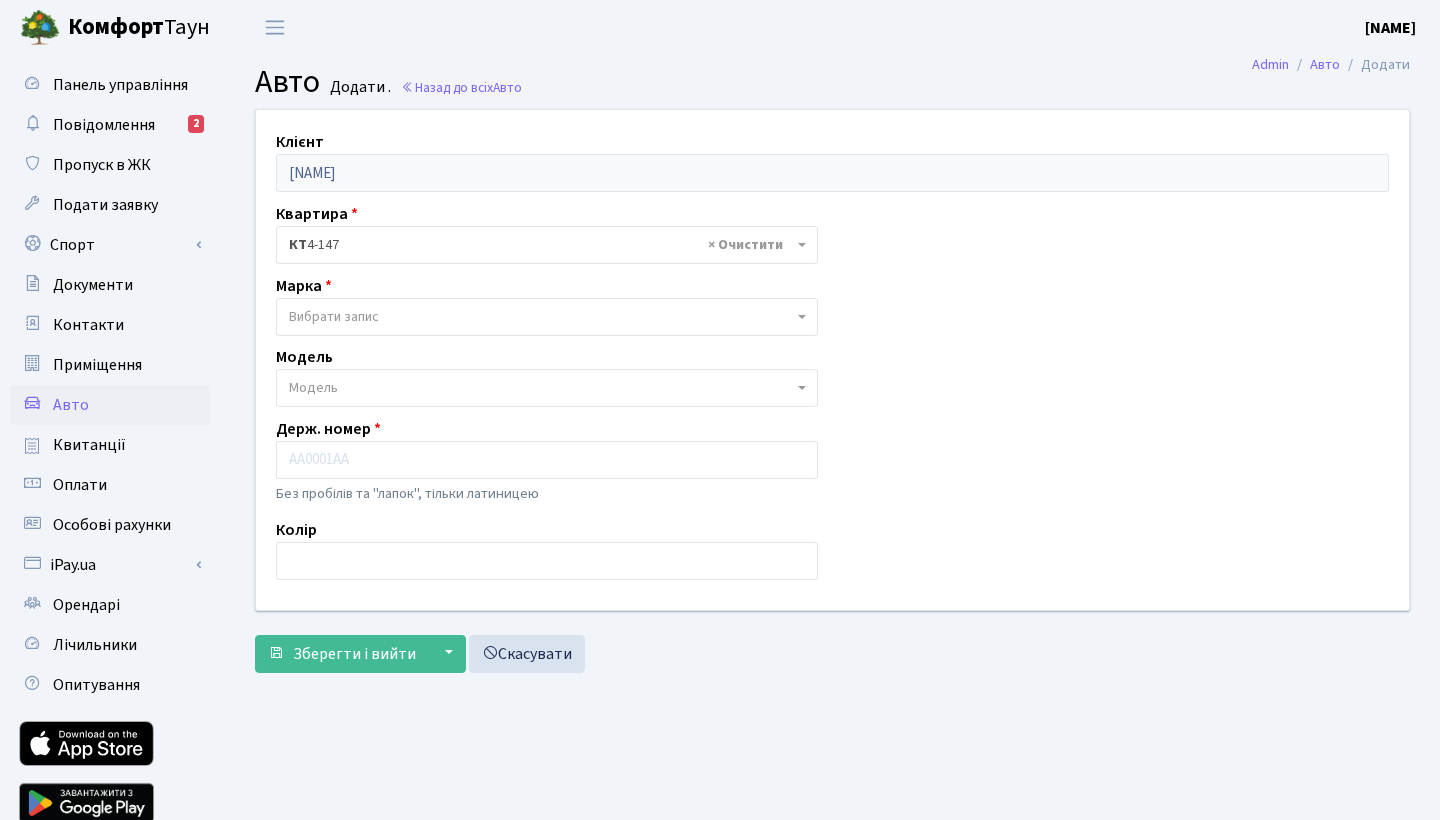 click on "Клієнт
[NAME]
Квартира
-
<b>КТ</b>&nbsp;&nbsp;&nbsp;&nbsp;4-147
× КТ     4-147
Марка
-
Abarth (Авто)
AC (Авто)
Acura (Авто)
Adiva (Авто)
Adly (Мото)
ADR (Вантажні)
Aebi (Вантажні)
Aeon (Мото)
Agco (Вантажні) Aixam (Авто)" at bounding box center (832, 359) 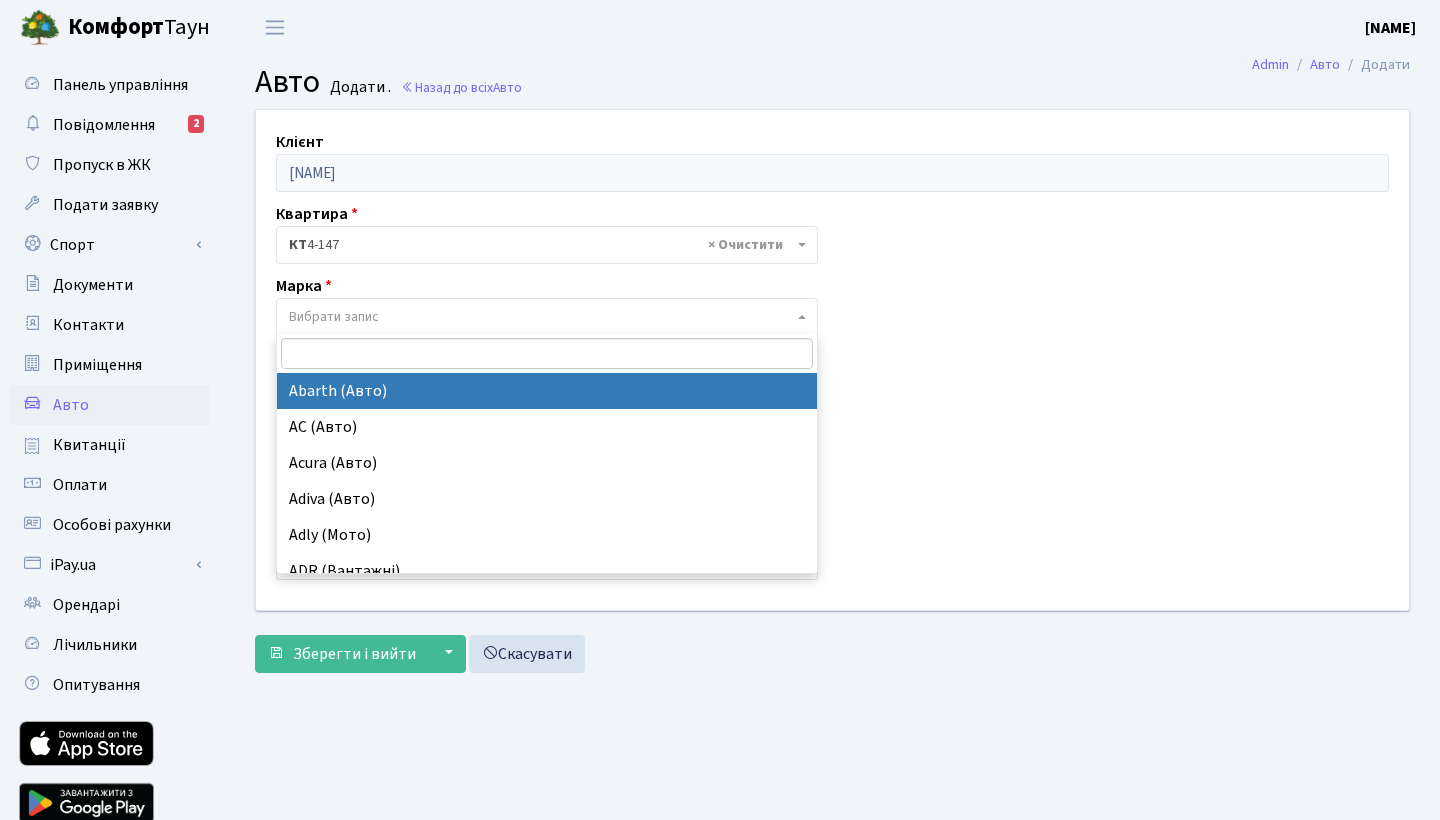 click on "Вибрати запис" at bounding box center (541, 317) 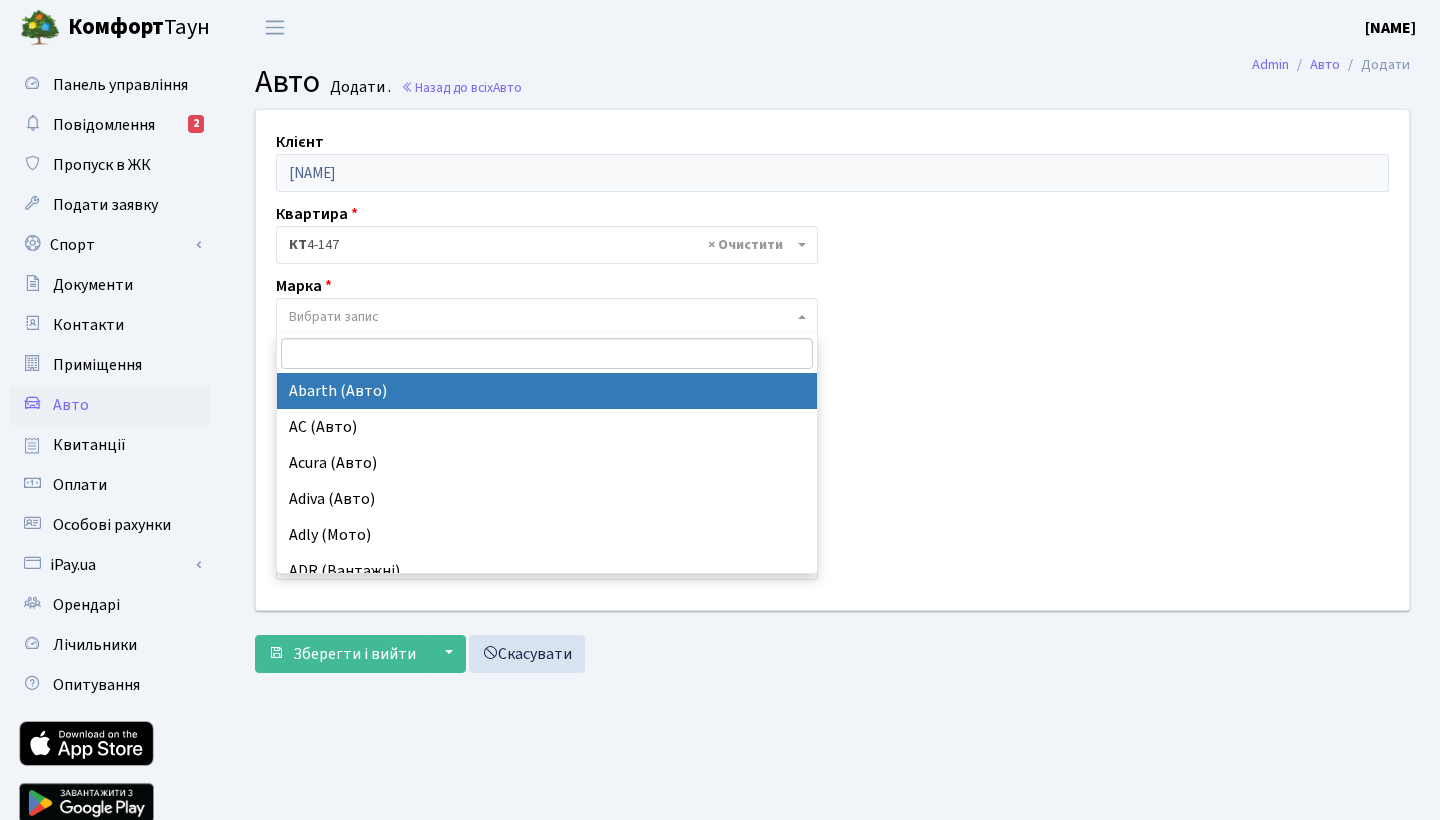 click on "Клієнт
[NAME]
Квартира
-
<b>КТ</b>&nbsp;&nbsp;&nbsp;&nbsp;4-147
× КТ     4-147
Марка
-
Abarth (Авто)
AC (Авто)
Acura (Авто)
Adiva (Авто)
Adly (Мото)
ADR (Вантажні)
Aebi (Вантажні)
Aeon (Мото)
Agco (Вантажні) Aixam (Авто)" at bounding box center (832, 359) 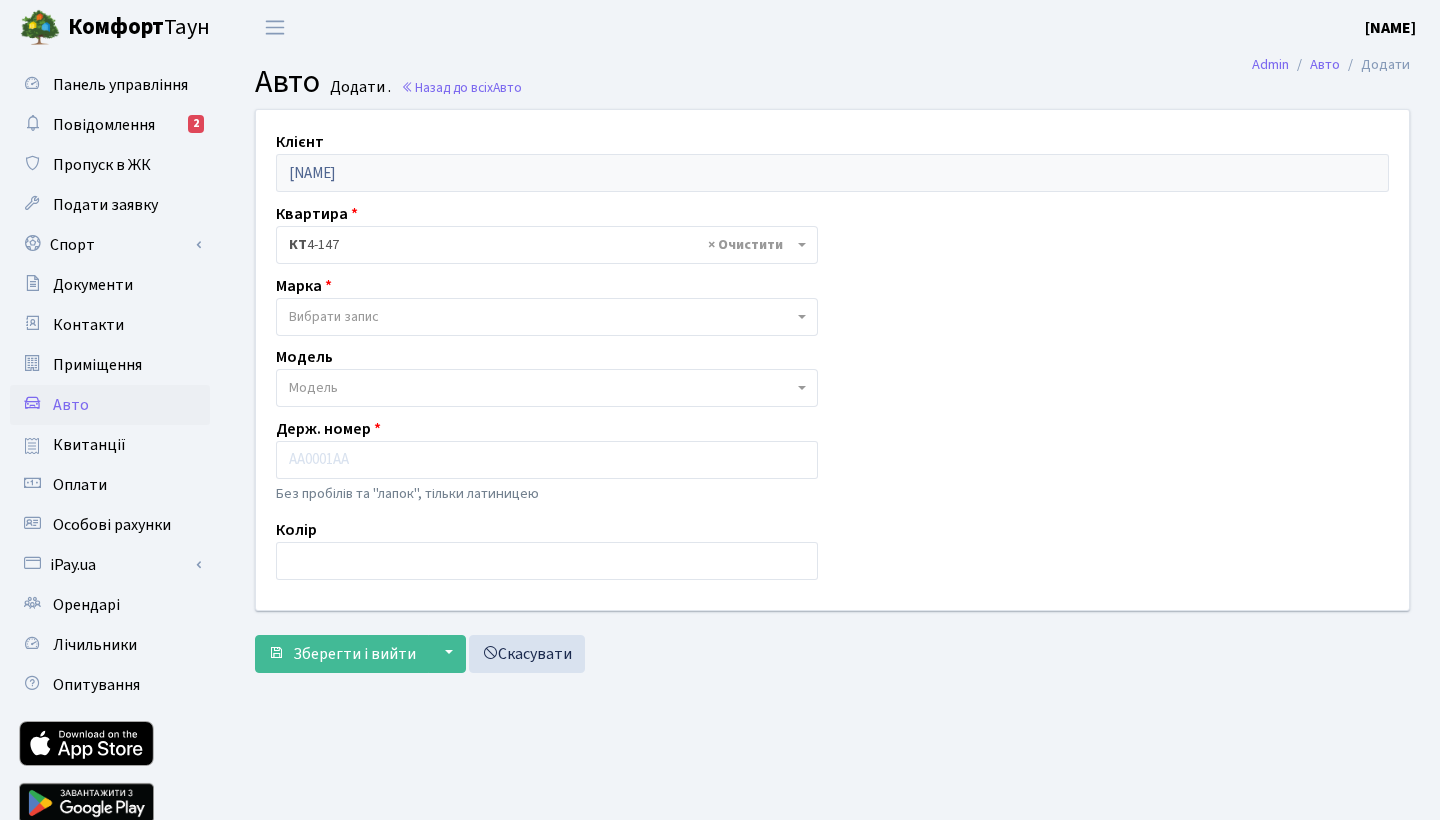 click on "Модель" at bounding box center [541, 388] 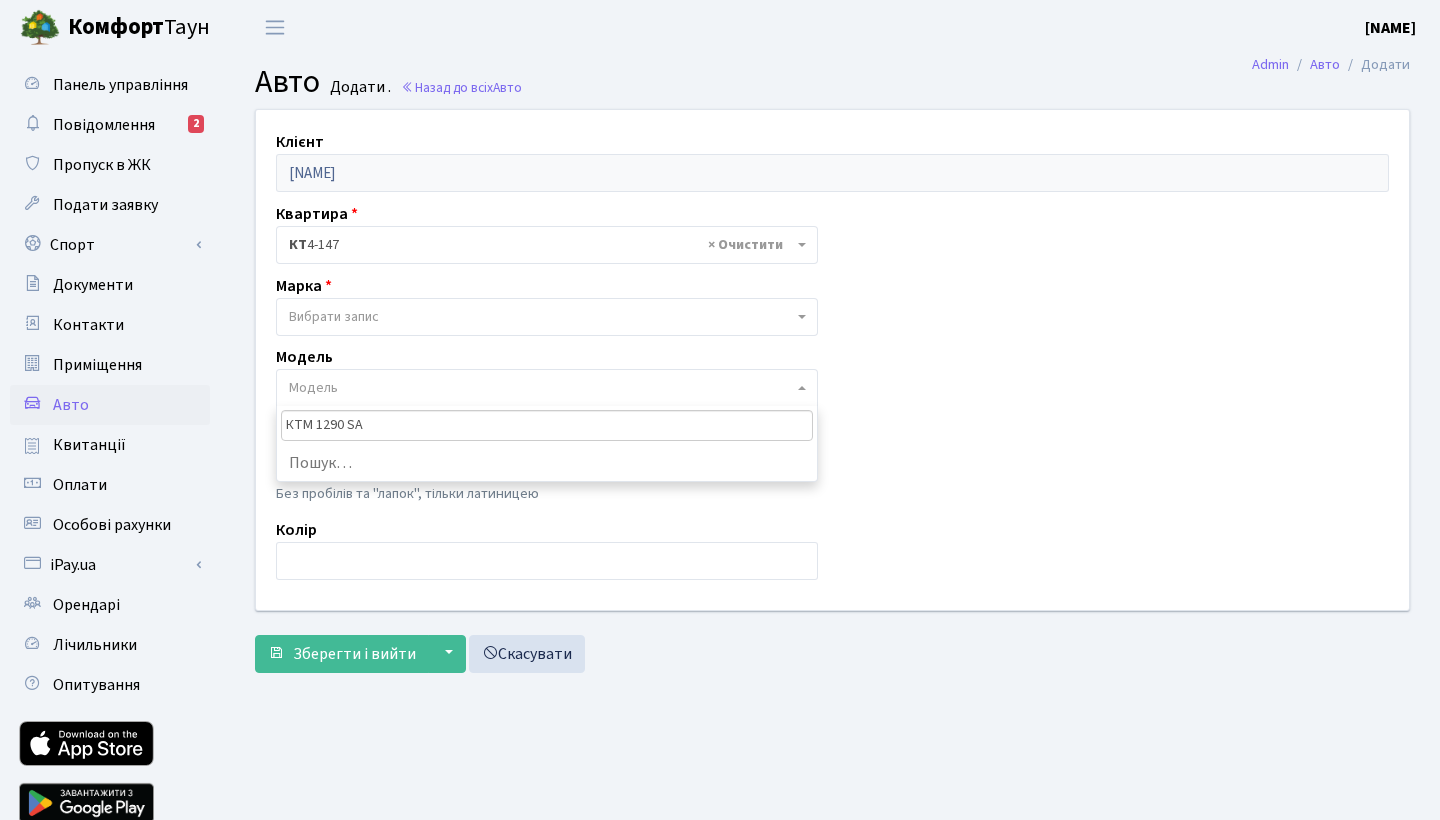 type on "КТМ 1290 SAS" 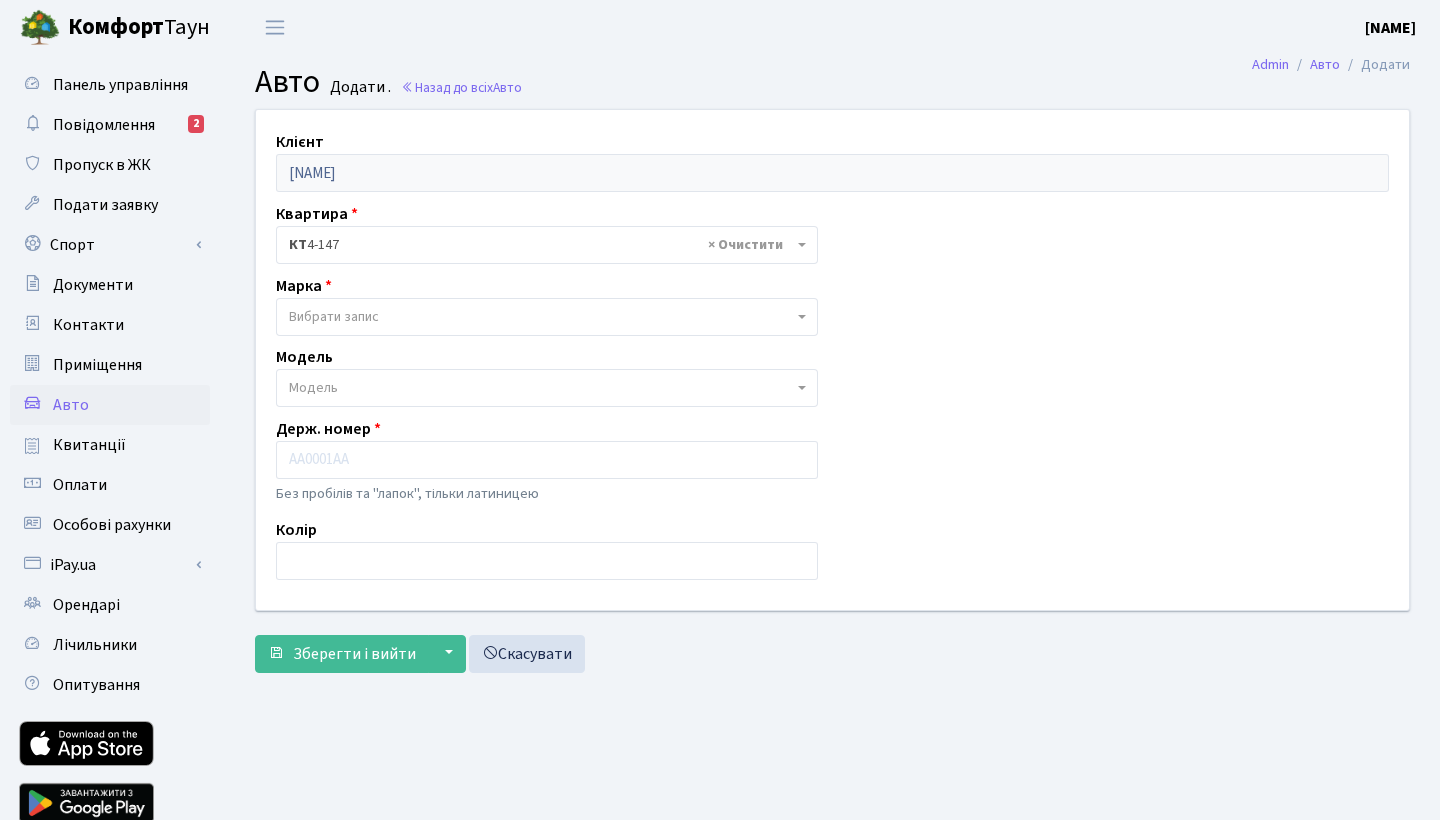 click on "Клієнт
[NAME]
Квартира
-
<b>КТ</b>&nbsp;&nbsp;&nbsp;&nbsp;4-147
× КТ     4-147
Марка
-
Abarth (Авто)
AC (Авто)
Acura (Авто)
Adiva (Авто)
Adly (Мото)
ADR (Вантажні)
Aebi (Вантажні)
Aeon (Мото)
Agco (Вантажні) Aixam (Авто)" at bounding box center [832, 359] 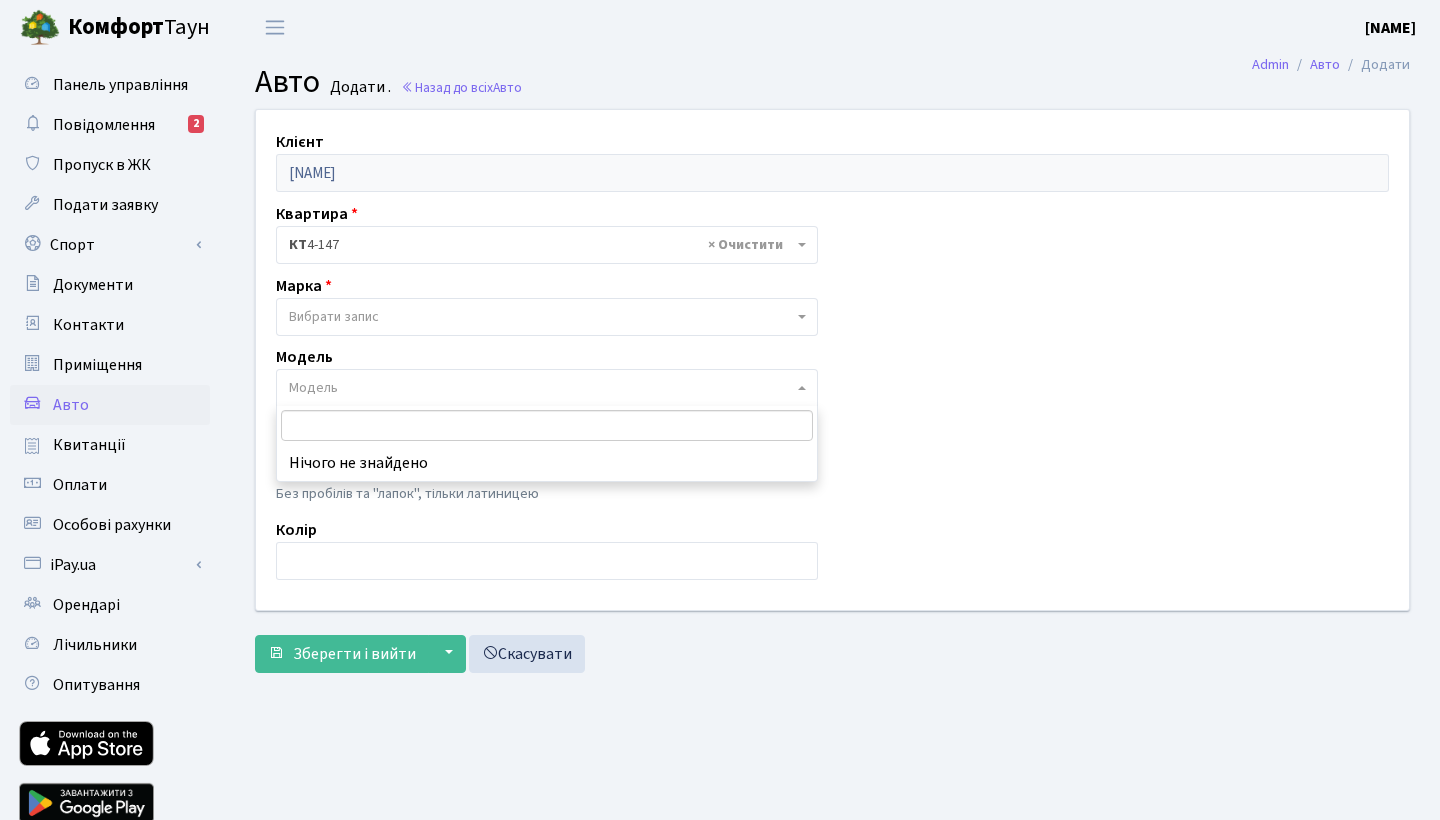 click on "Клієнт
[NAME]
Квартира
-
<b>КТ</b>&nbsp;&nbsp;&nbsp;&nbsp;4-147
× КТ     4-147
Марка
-
Abarth (Авто)
AC (Авто)
Acura (Авто)
Adiva (Авто)
Adly (Мото)
ADR (Вантажні)
Aebi (Вантажні)
Aeon (Мото)
Agco (Вантажні) Aixam (Авто)" at bounding box center (832, 359) 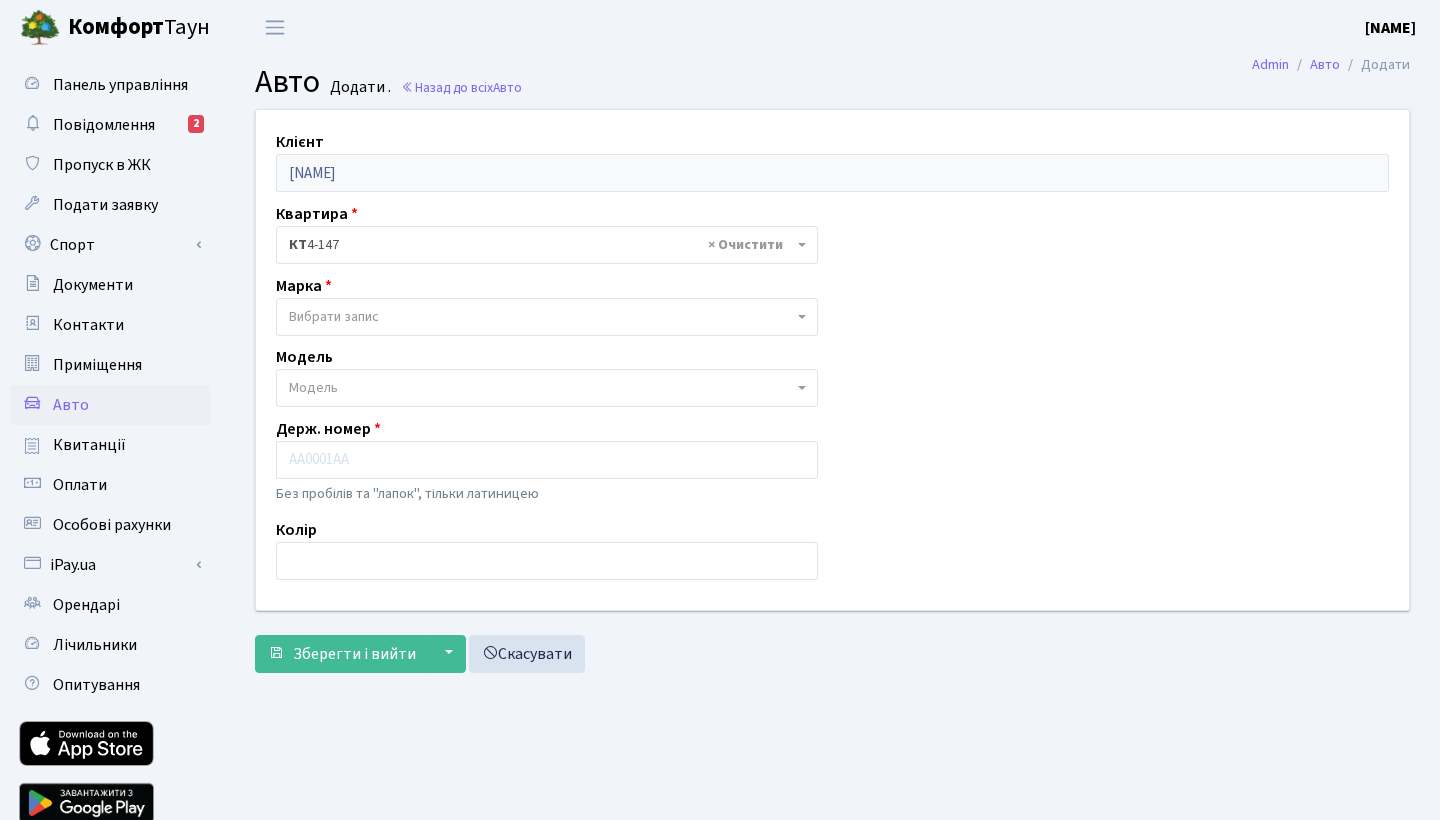 click on "Вибрати запис" at bounding box center (541, 317) 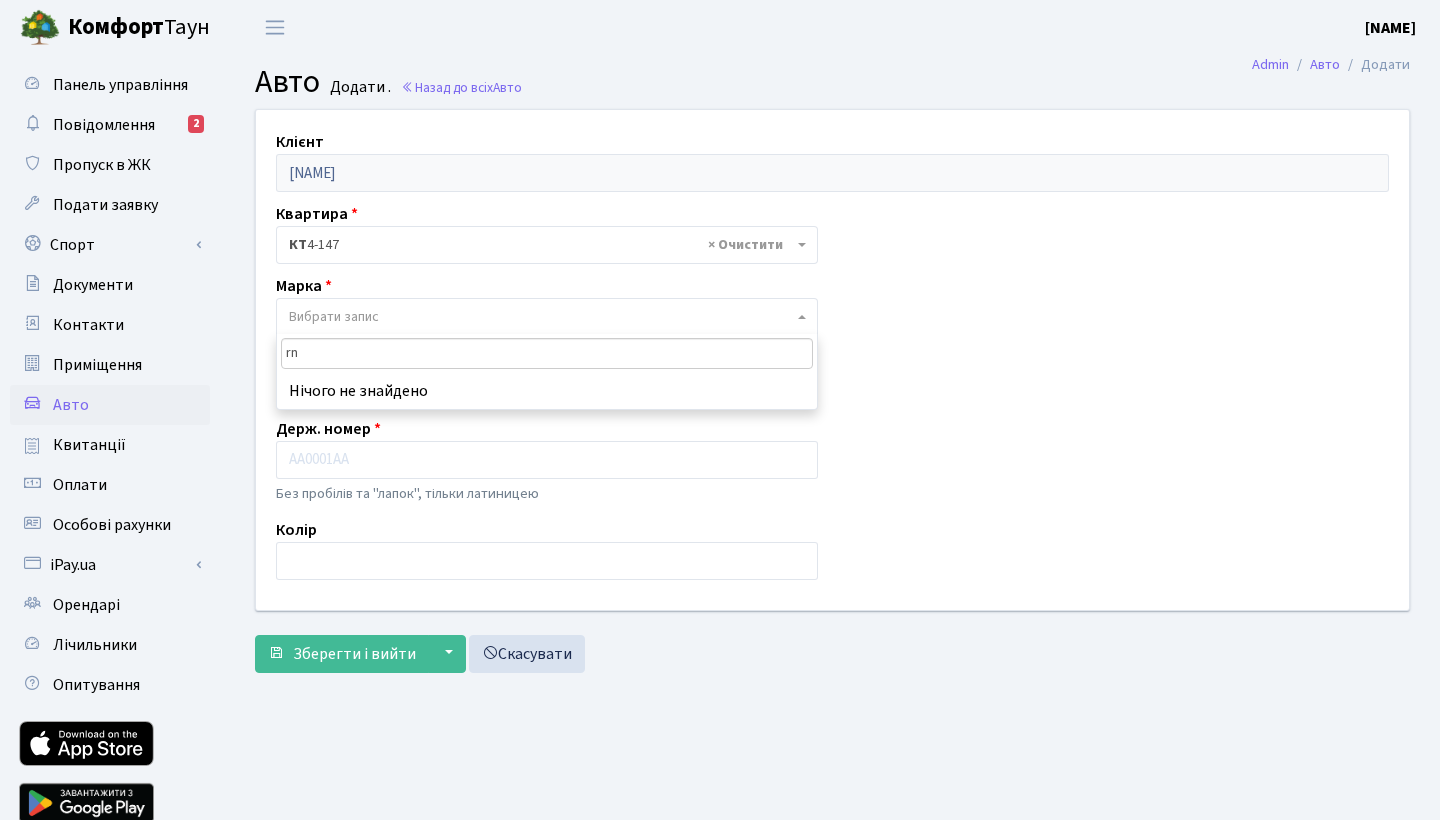 type on "r" 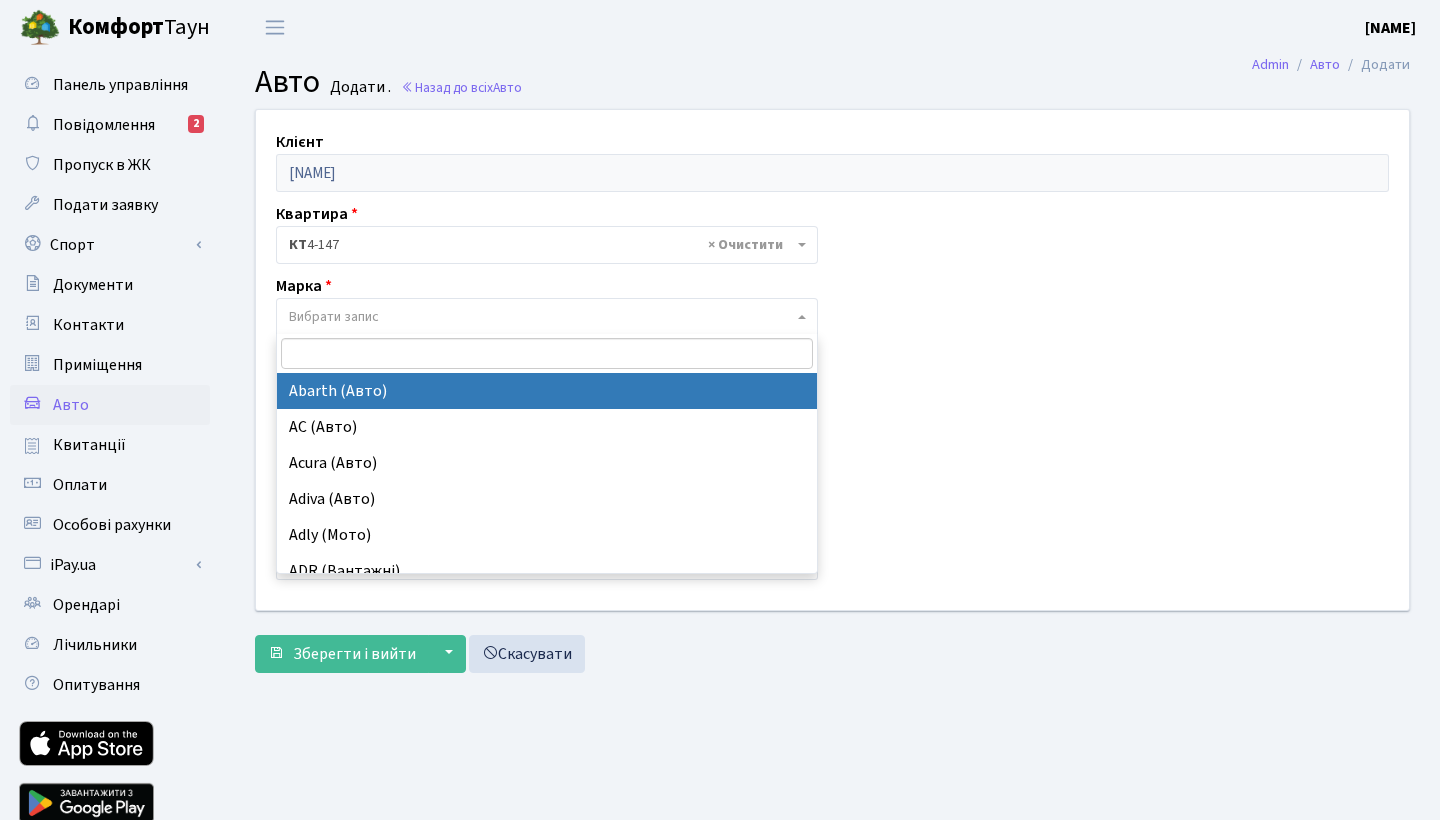 type on "r" 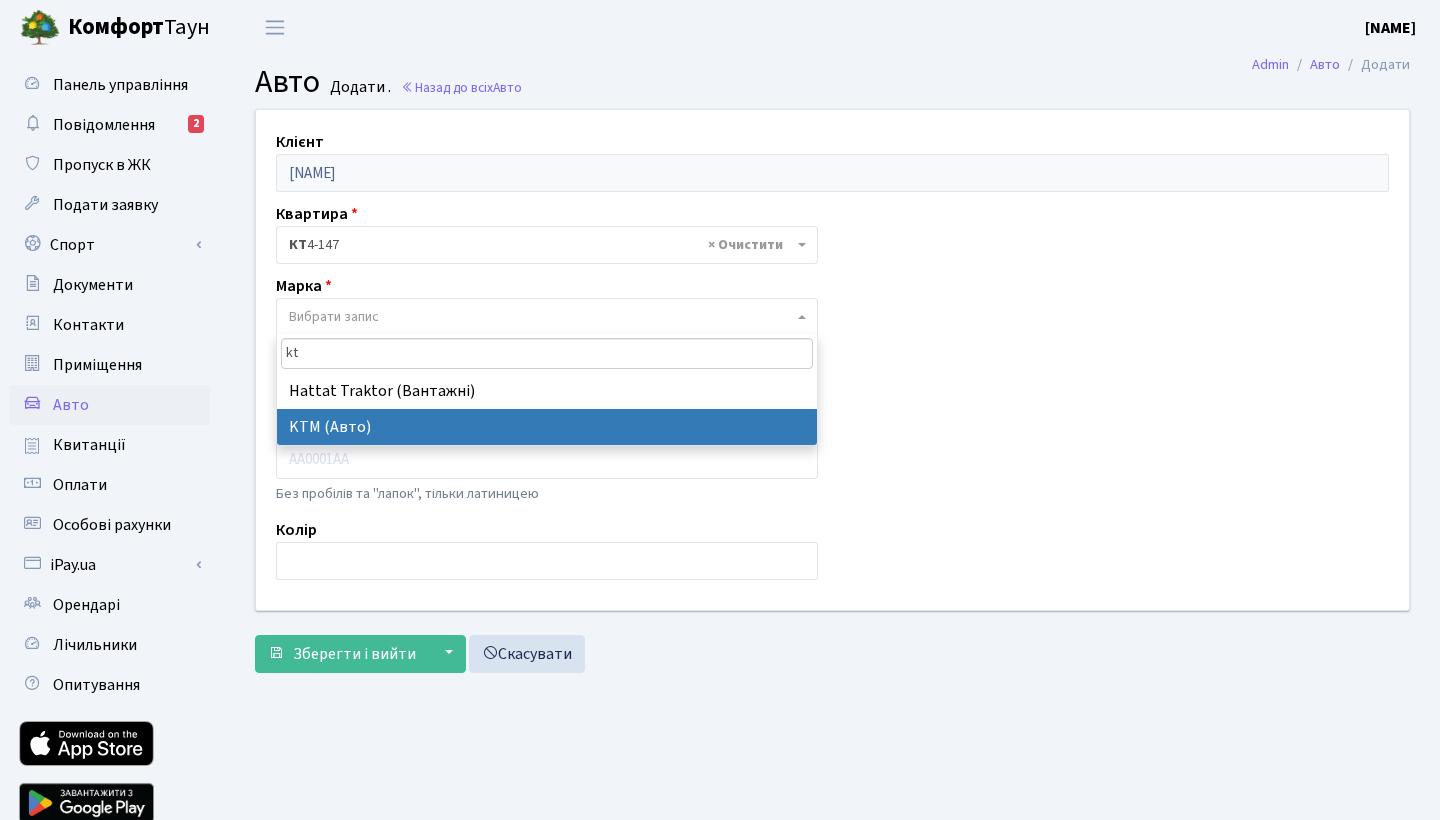 type on "kt" 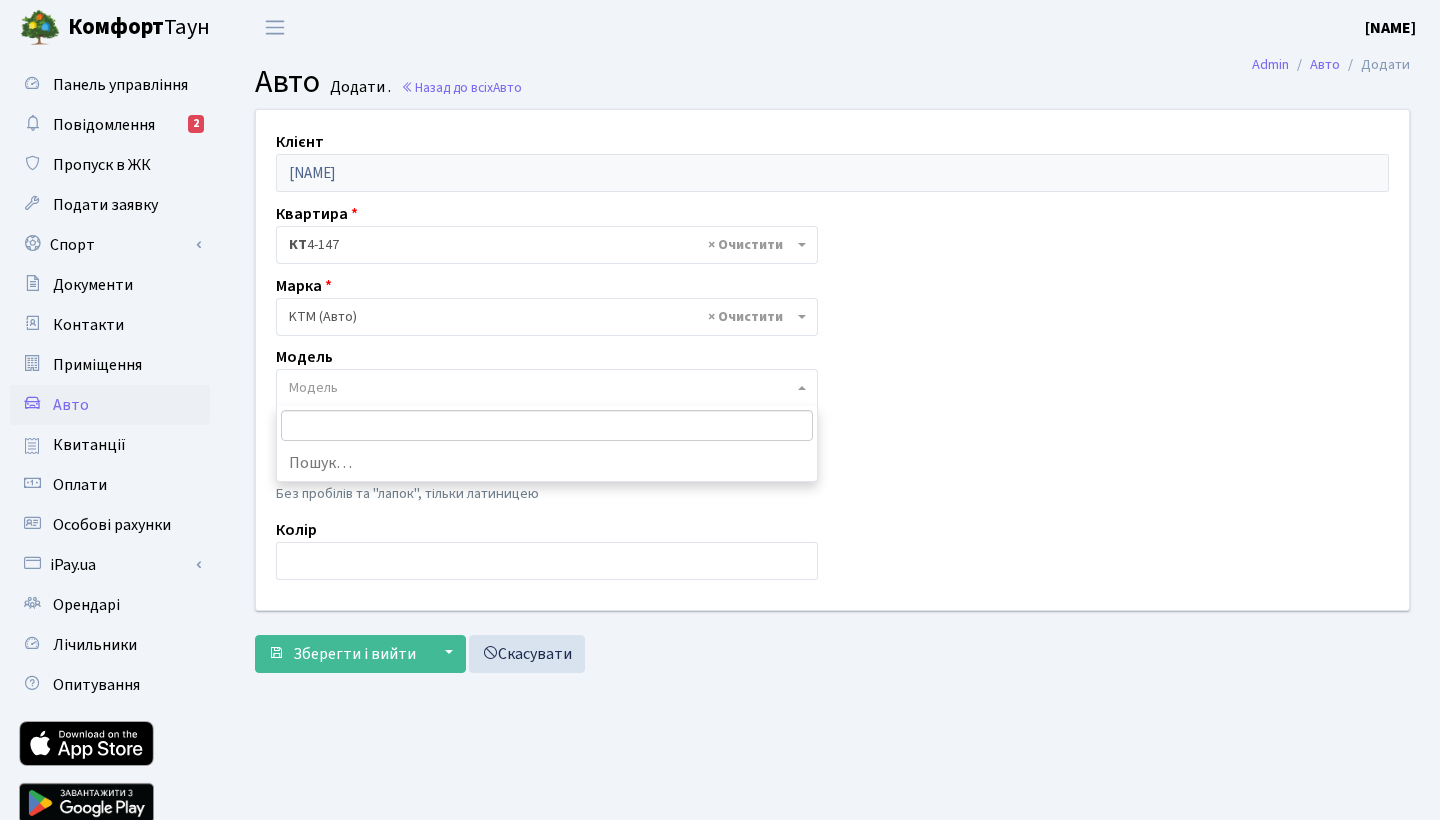 click on "Модель" at bounding box center [541, 388] 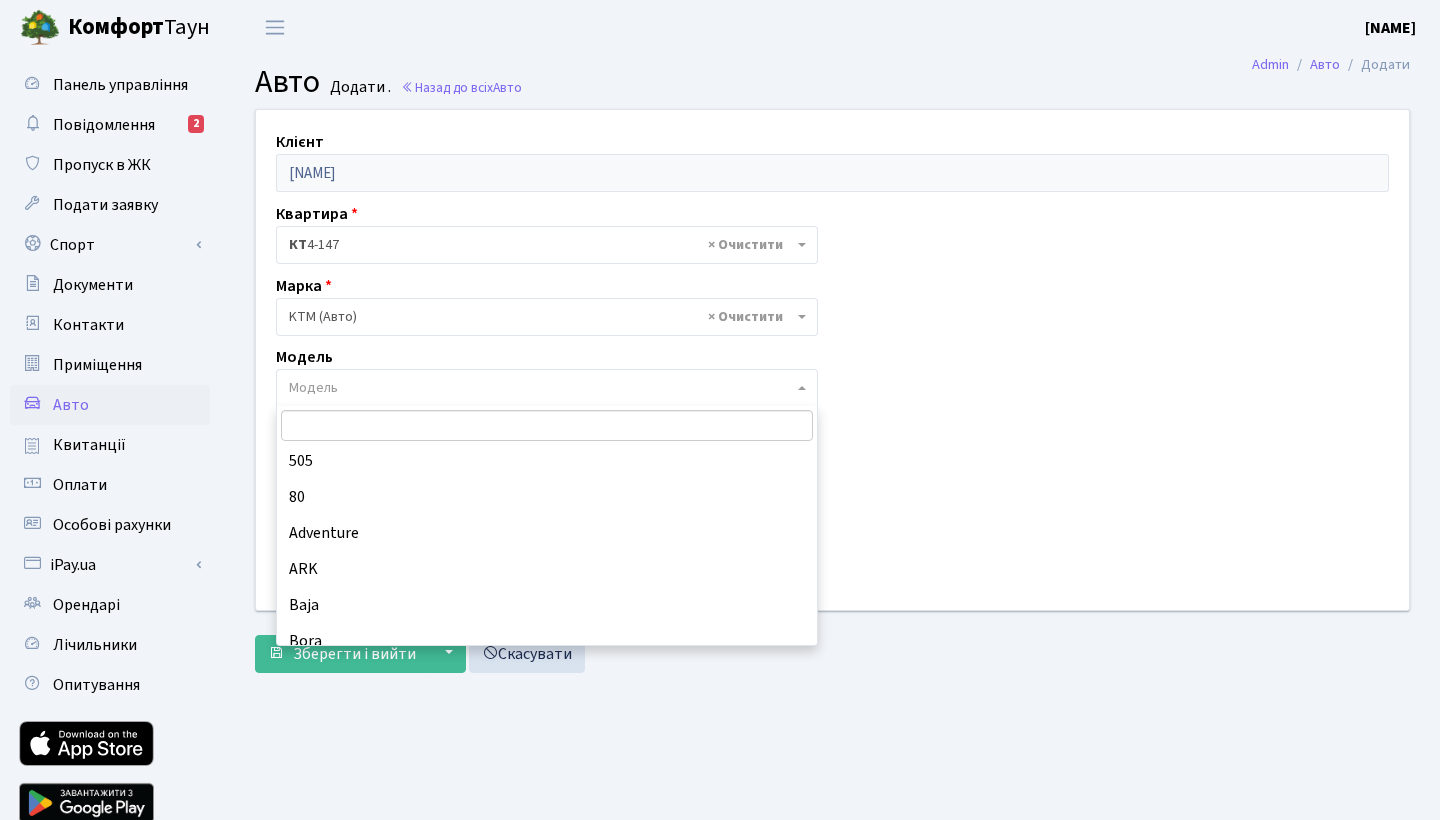 scroll, scrollTop: 0, scrollLeft: 0, axis: both 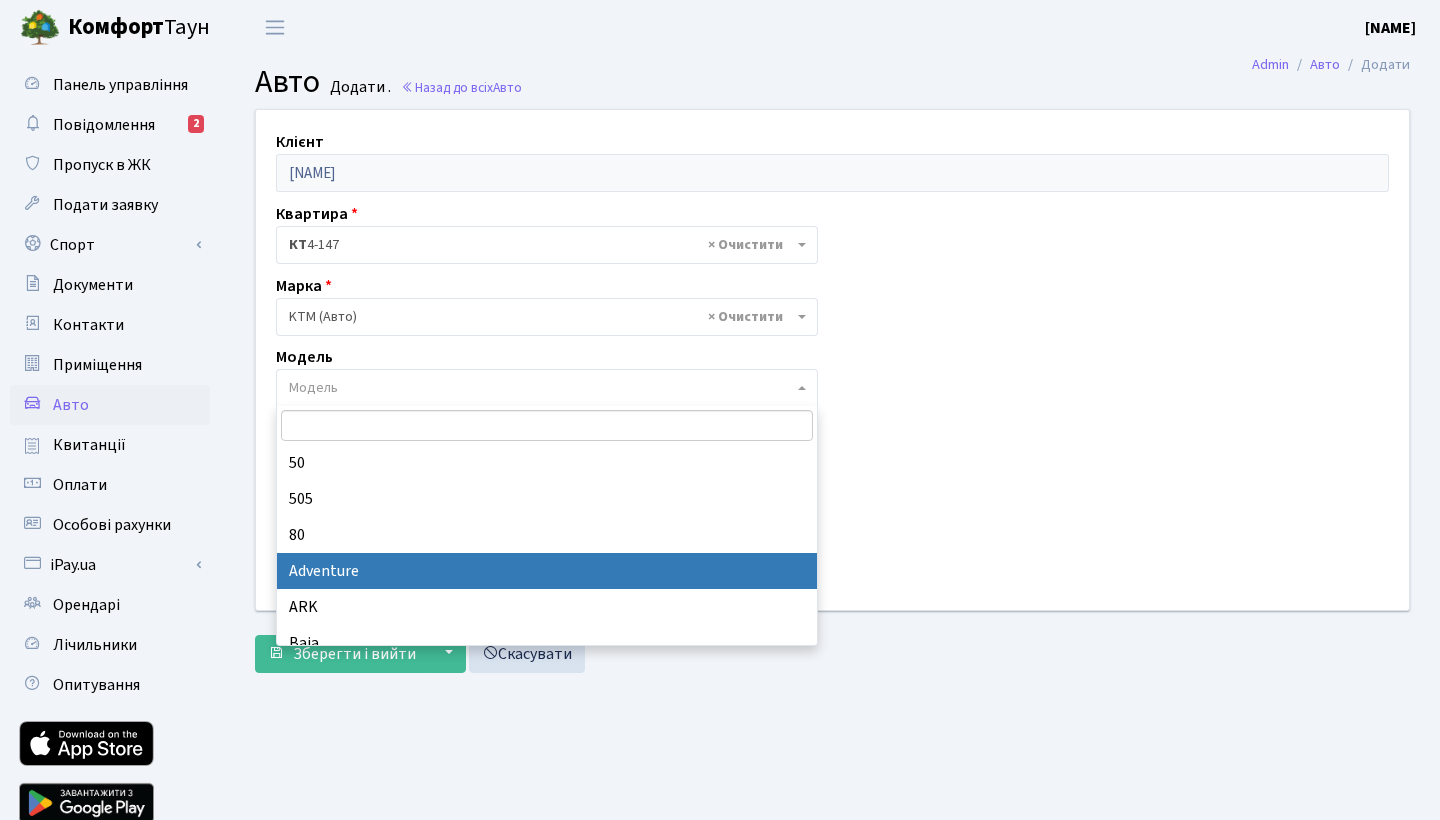 select on "1187" 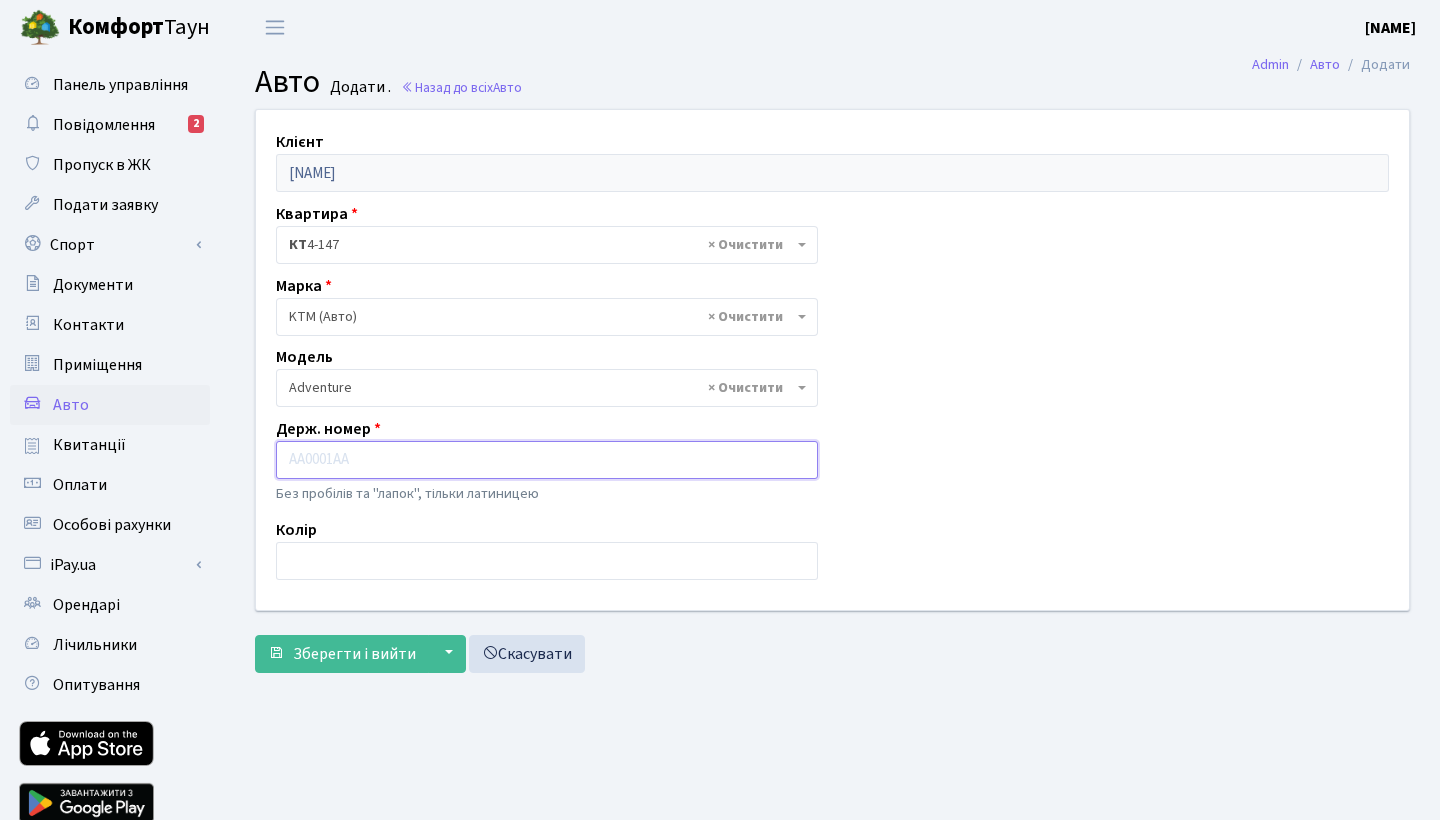 click at bounding box center [547, 460] 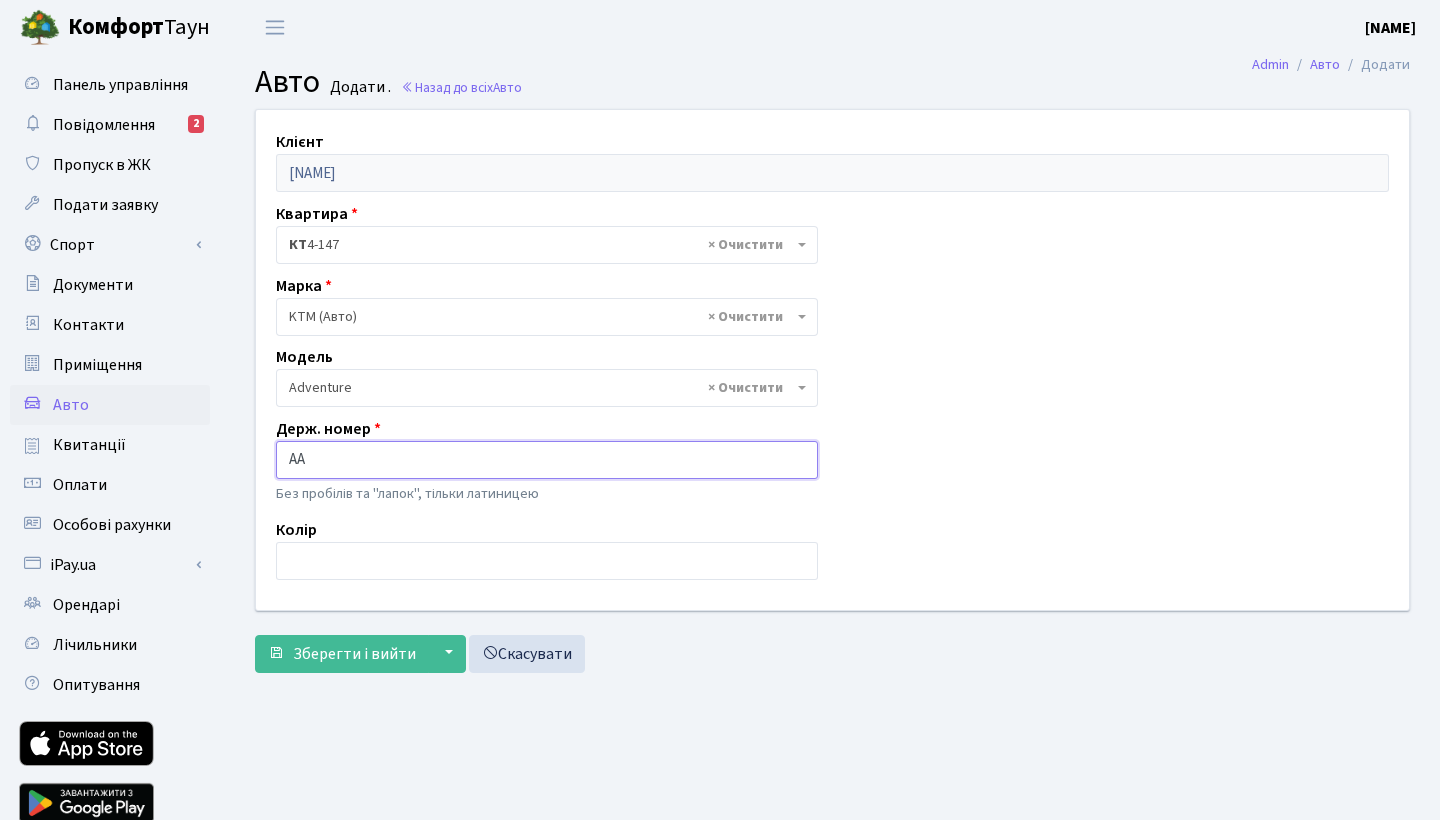type on "A" 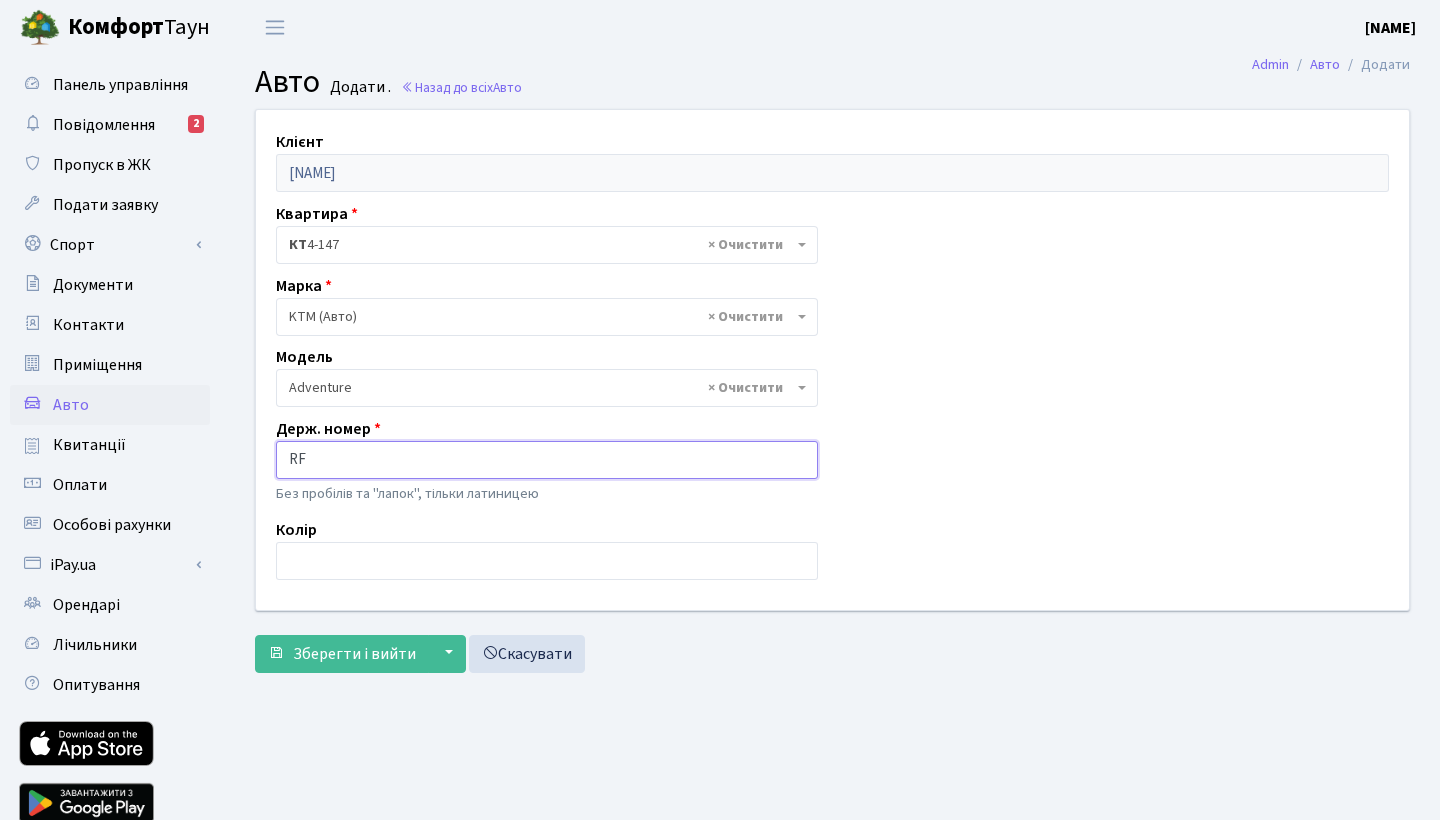 type on "R" 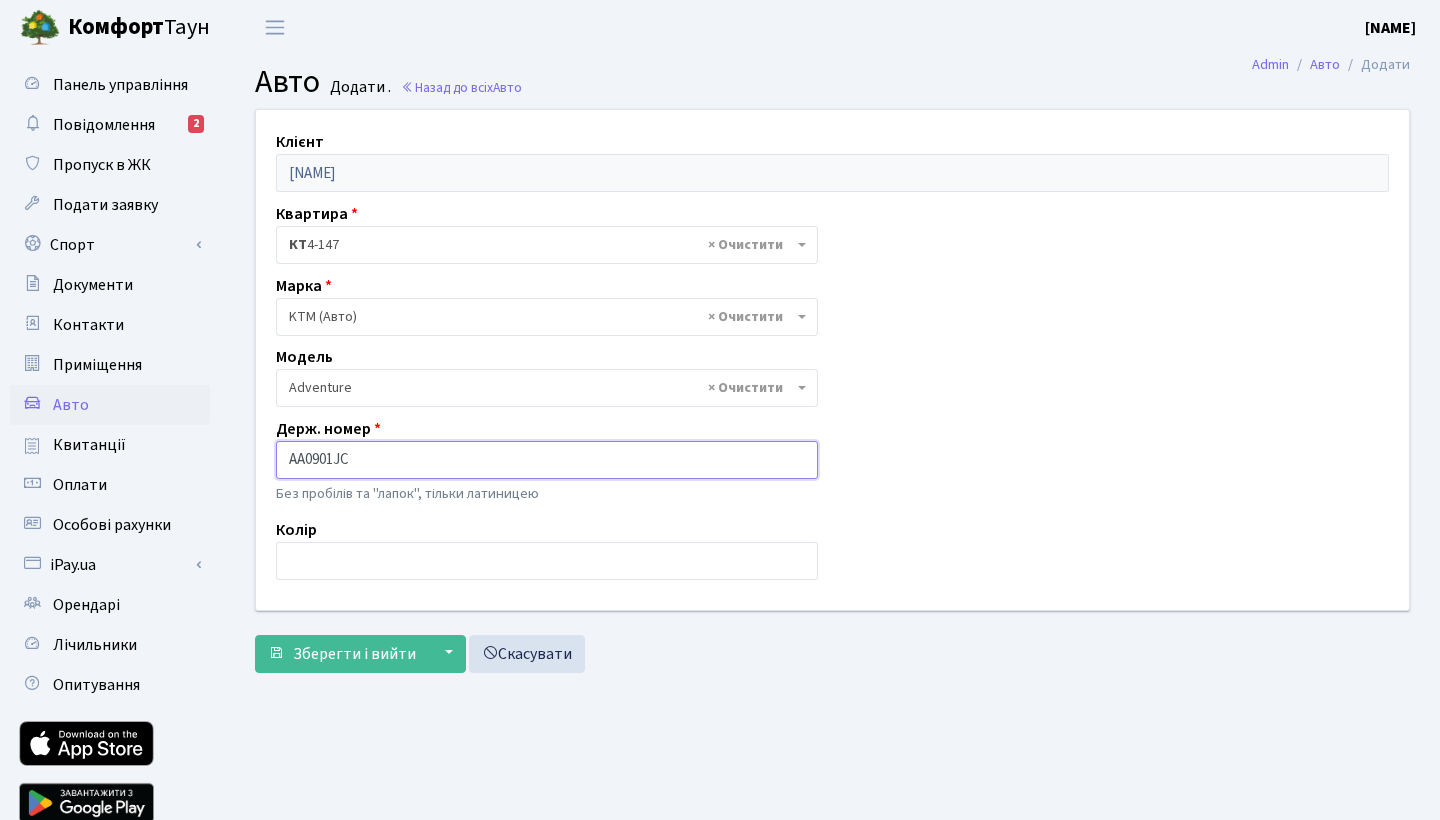 type on "AA0901JC" 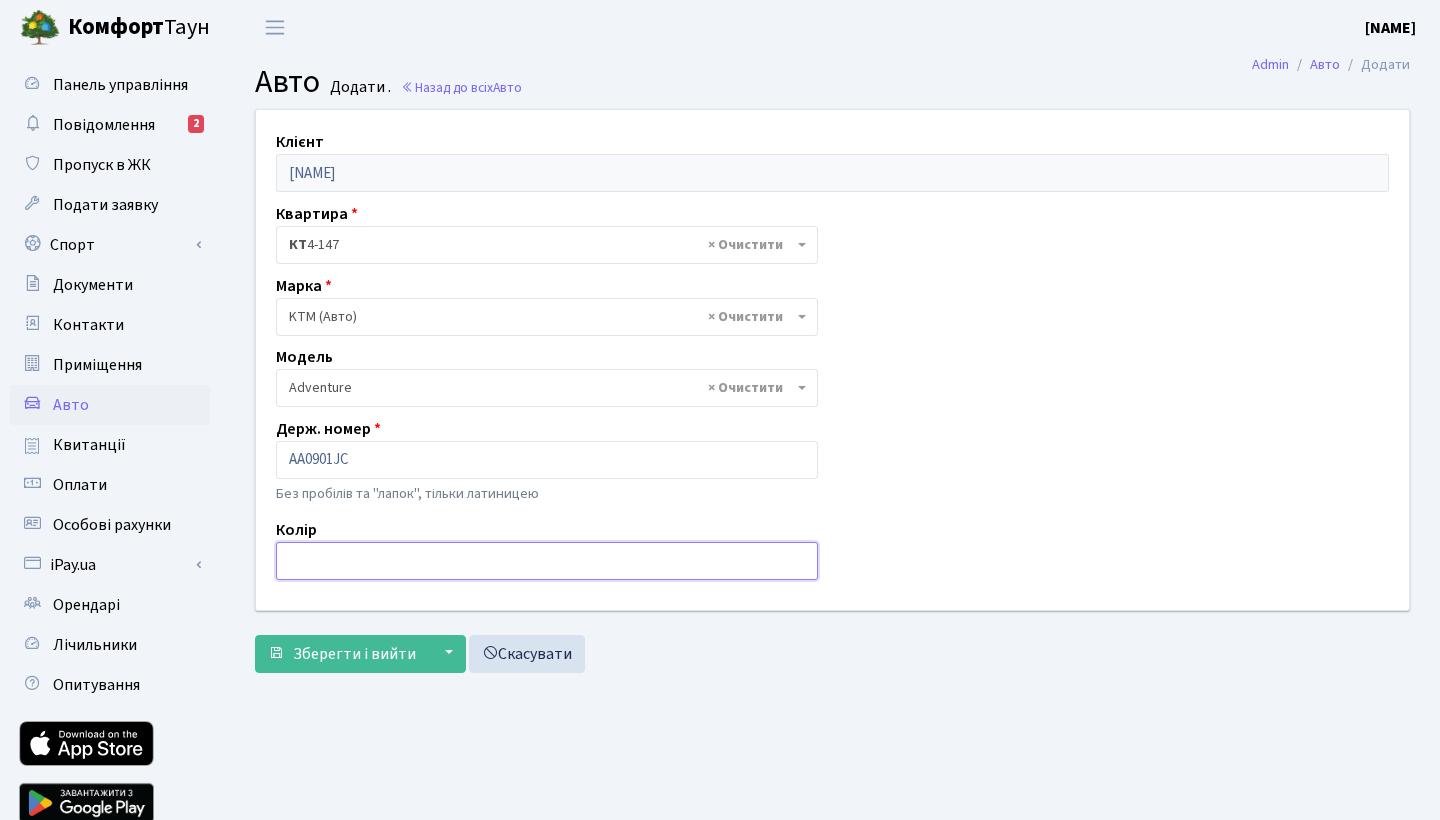 click at bounding box center [547, 561] 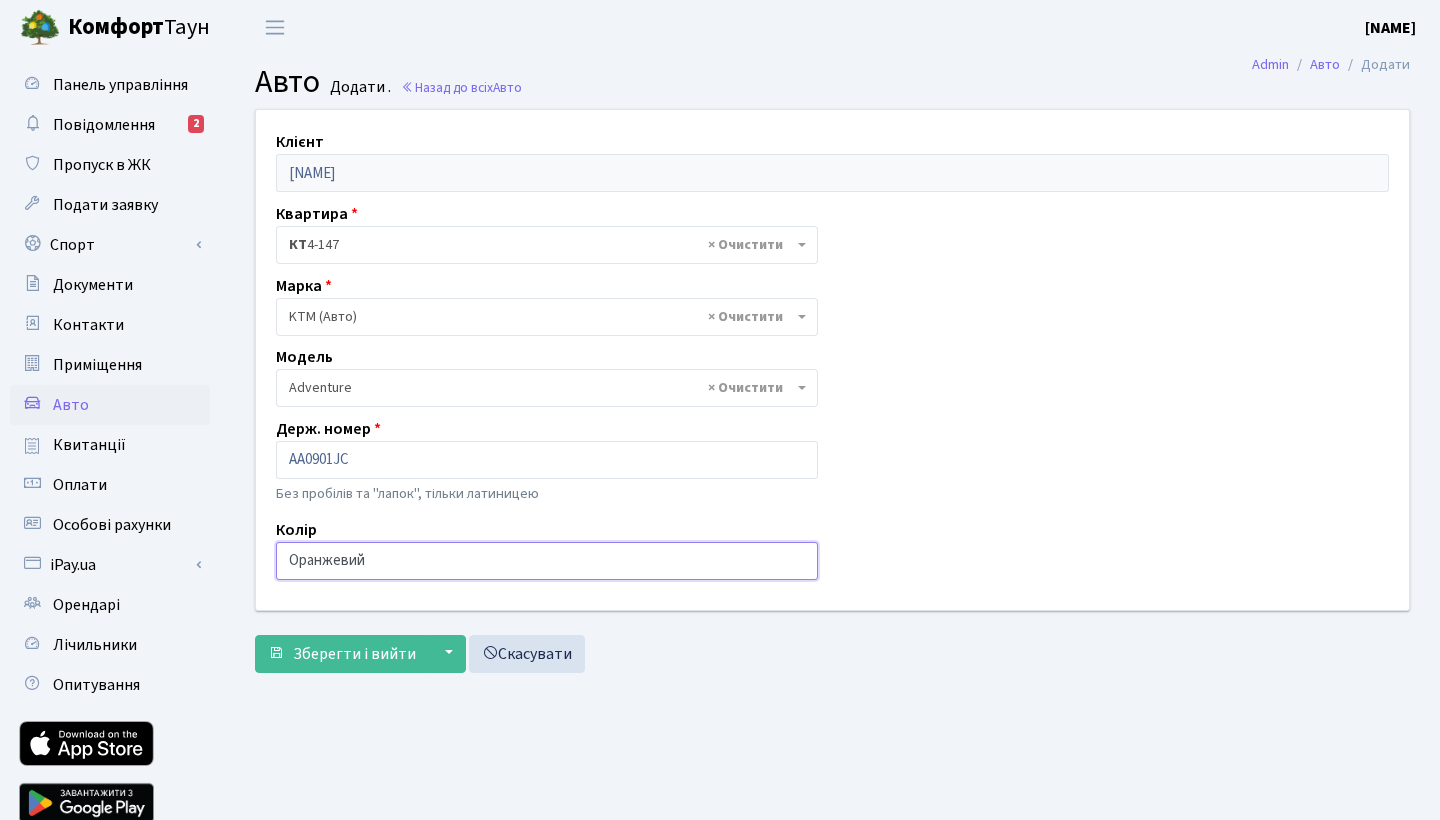 type on "Оранжевий" 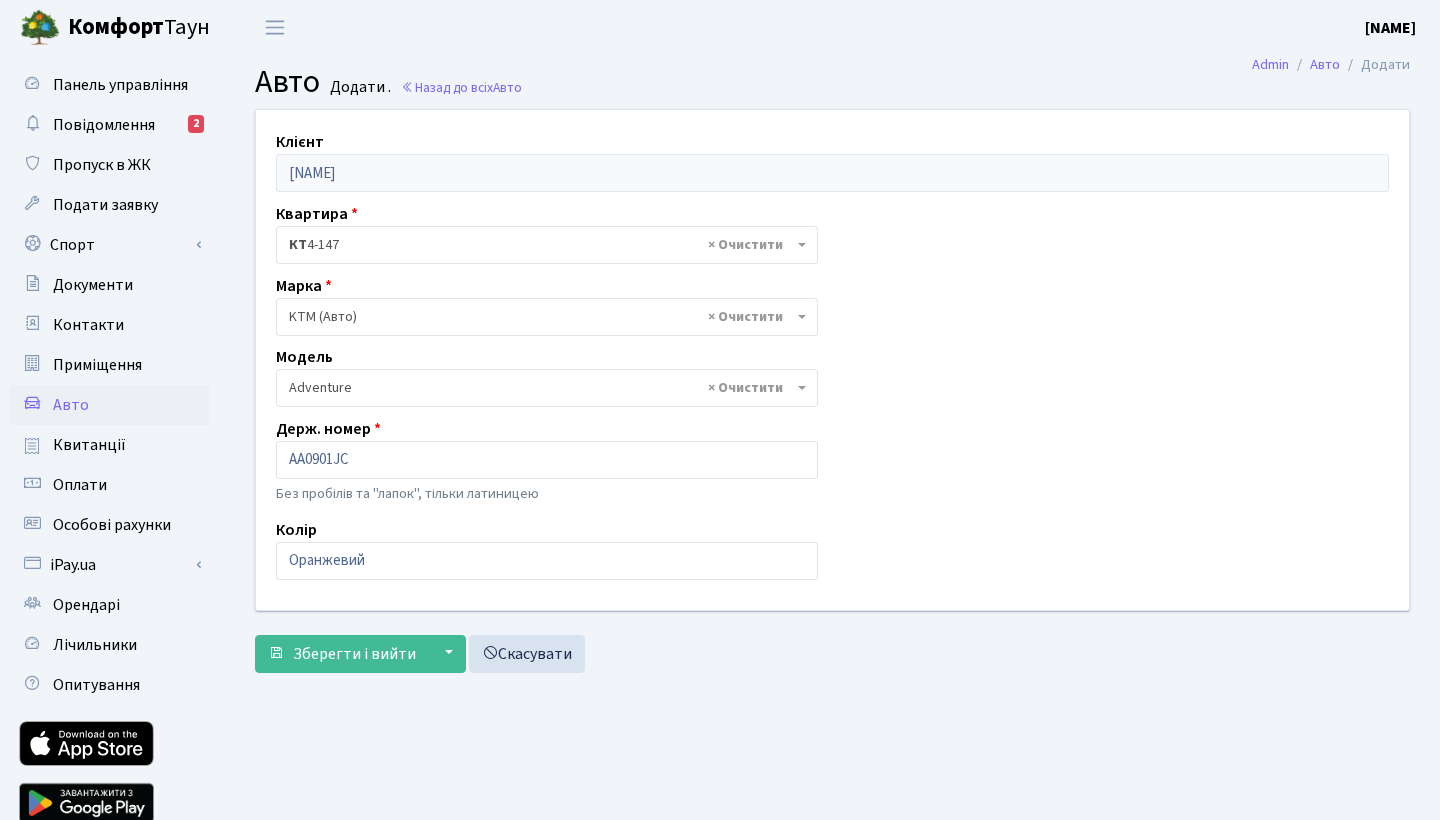click on "Клієнт
[NAME]
Квартира
-
<b>КТ</b>&nbsp;&nbsp;&nbsp;&nbsp;4-147
× КТ     4-147
Марка
-
Abarth (Авто)
AC (Авто)
Acura (Авто)
Adiva (Авто)
Adly (Мото)
ADR (Вантажні)
Aebi (Вантажні)
Aeon (Мото)
Agco (Вантажні) Aixam (Авто)" at bounding box center [832, 359] 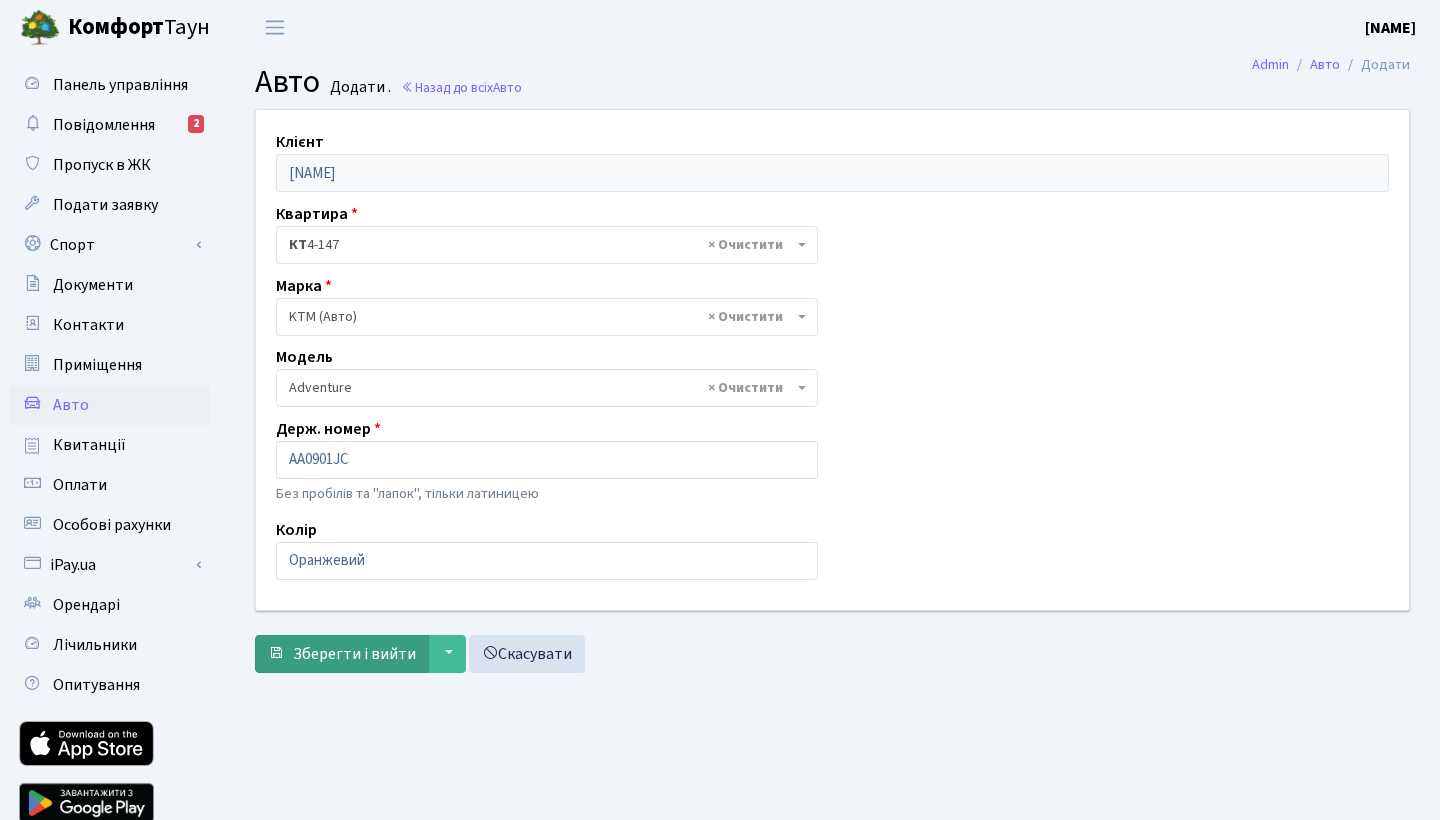 click on "Зберегти і вийти" at bounding box center [354, 654] 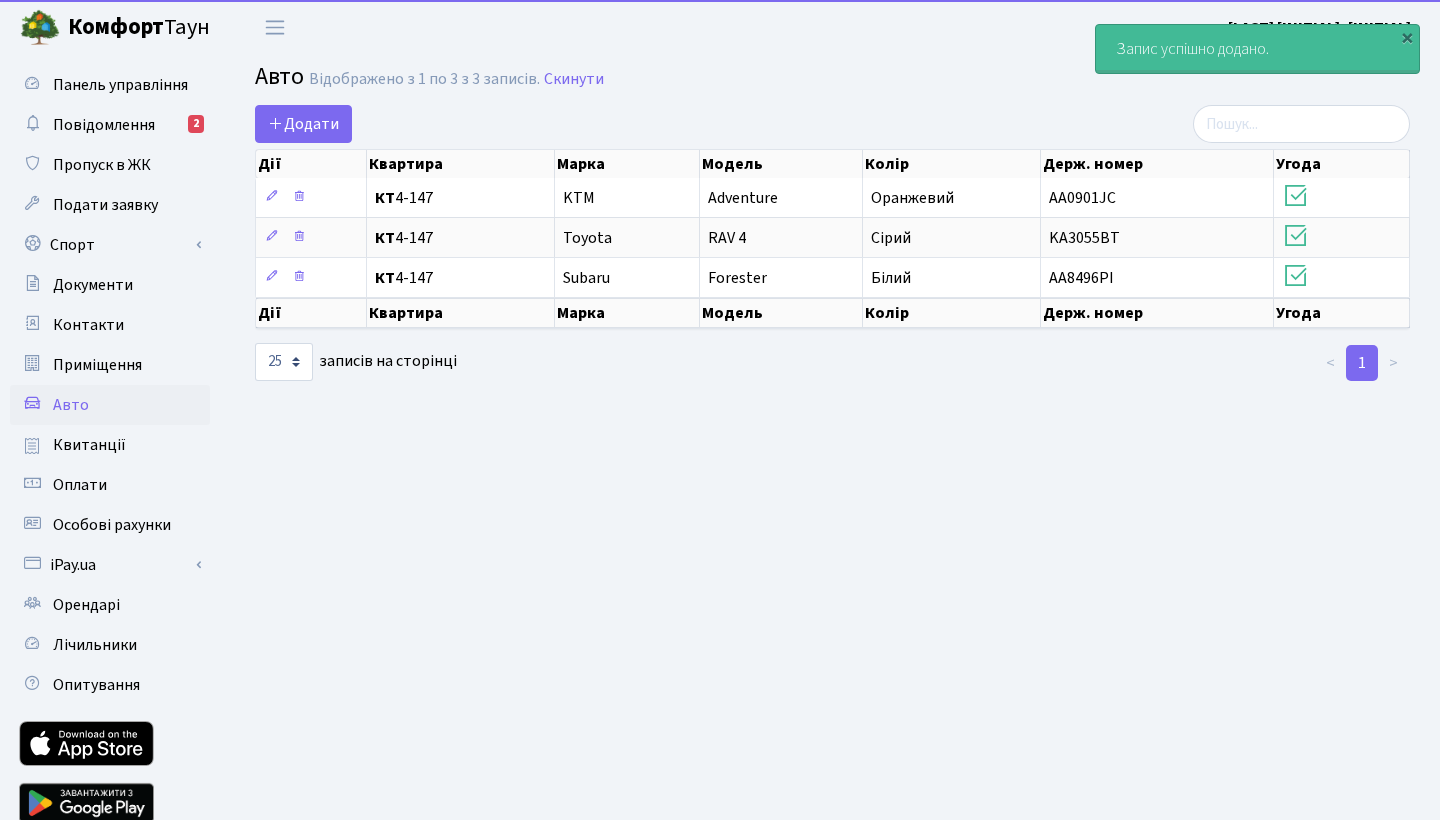 select on "25" 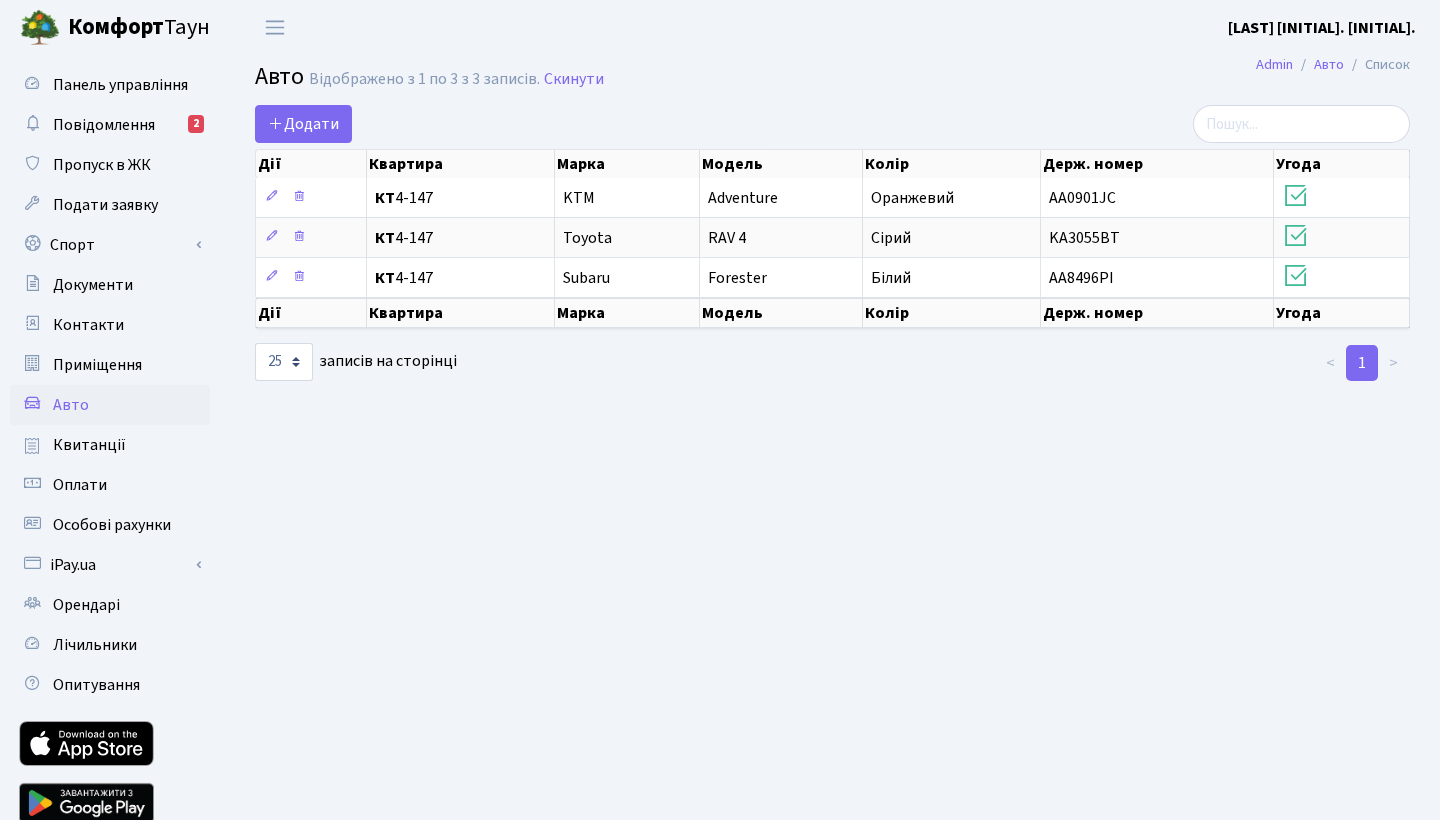click on "Комфорт" at bounding box center (116, 27) 